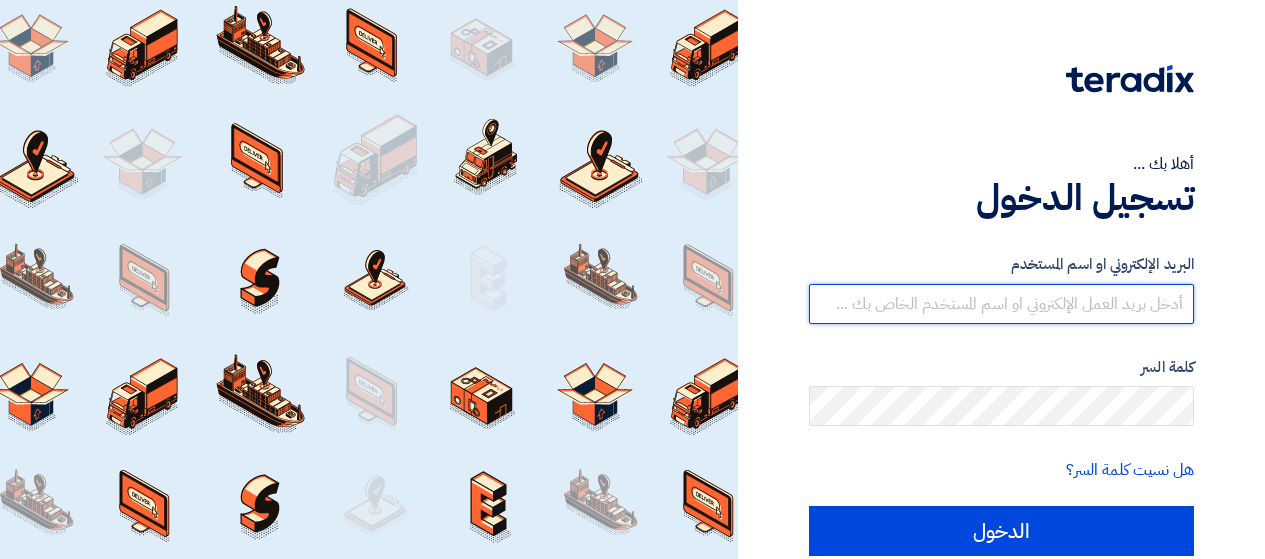 type on "[EMAIL]" 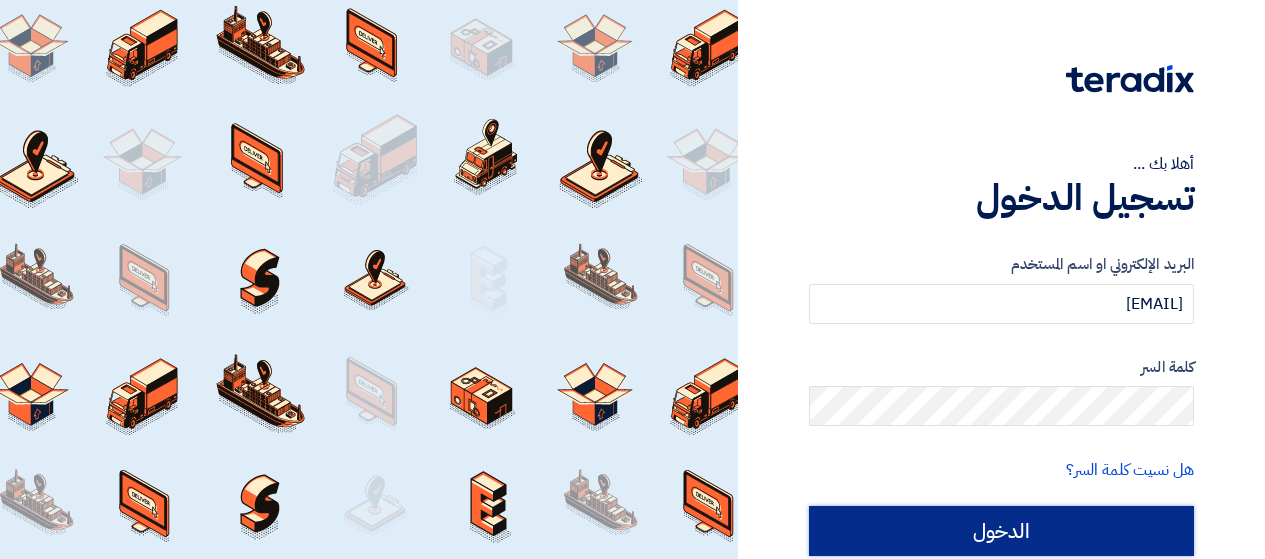 click on "الدخول" 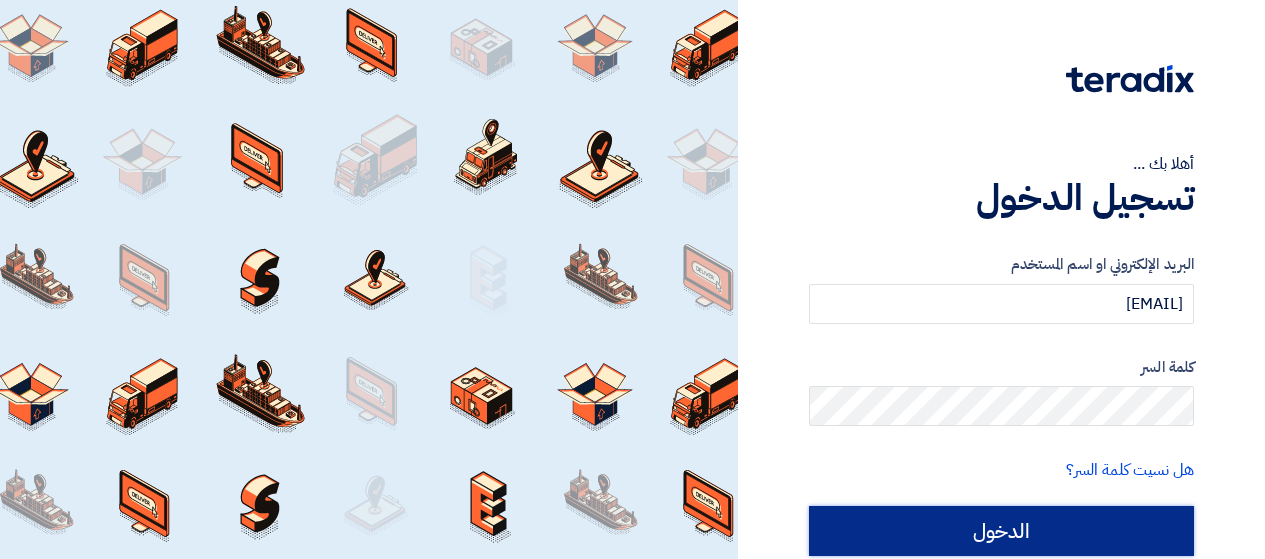 scroll, scrollTop: 0, scrollLeft: 0, axis: both 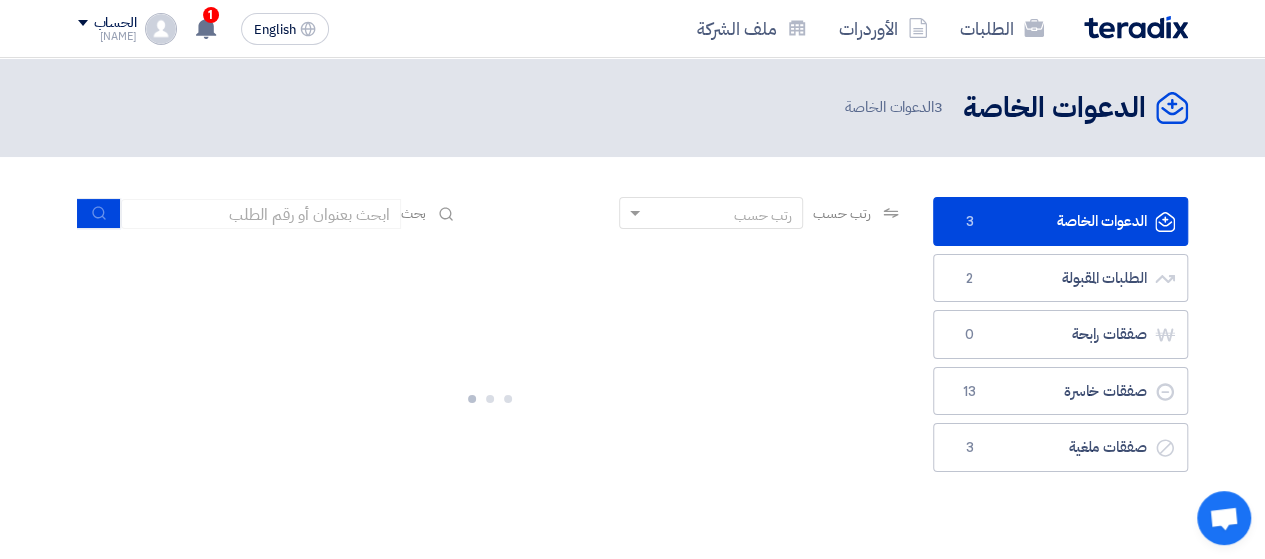 click on "رتب حسب" 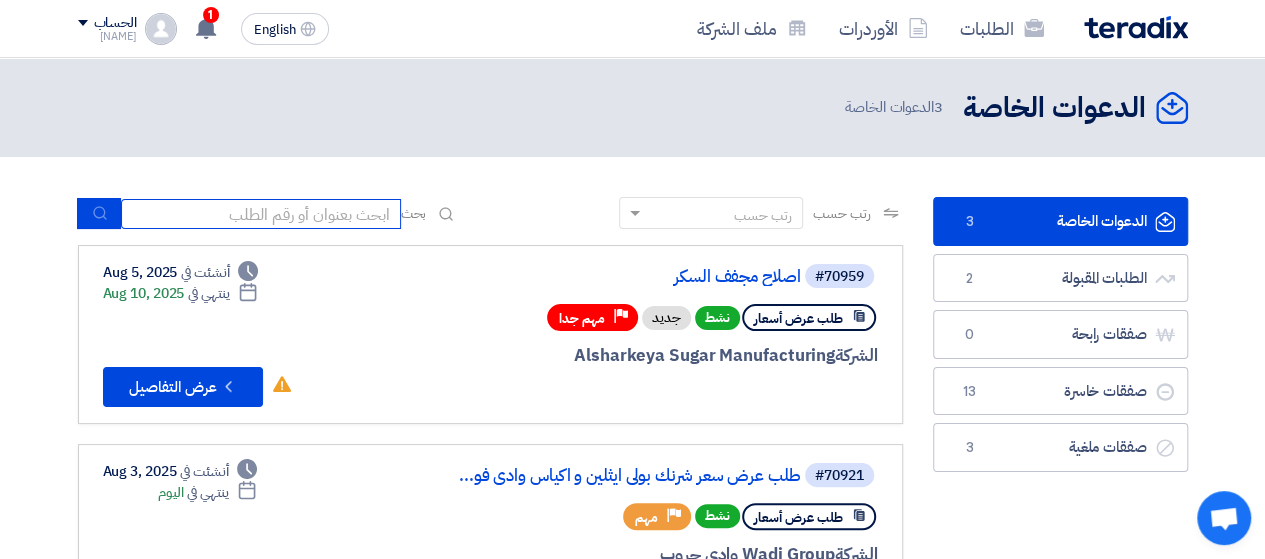 click 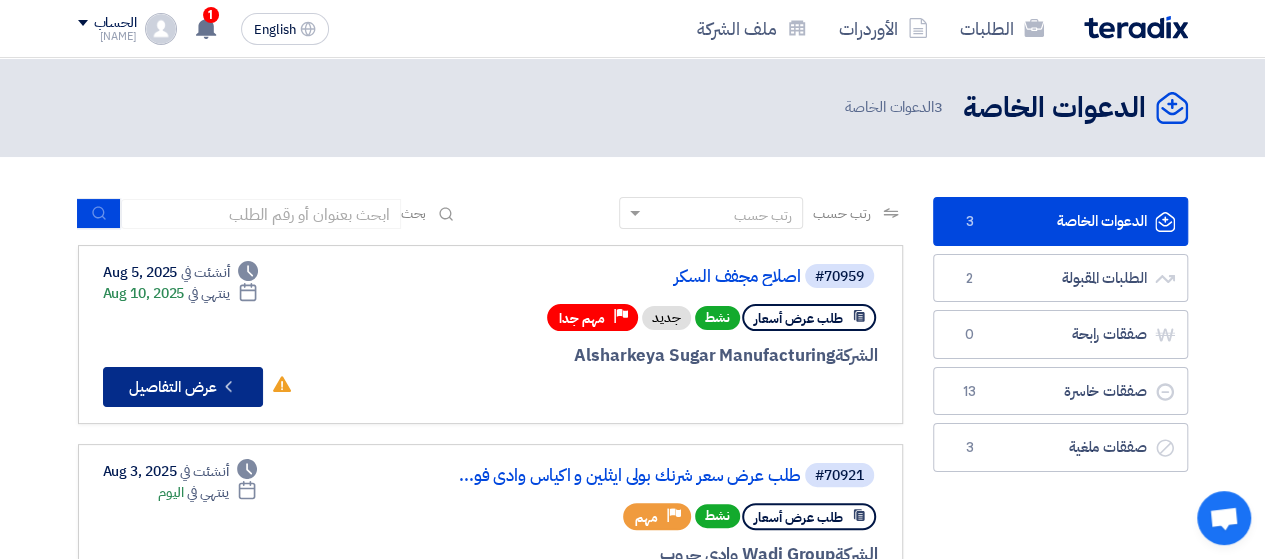 click on "Check details
عرض التفاصيل" 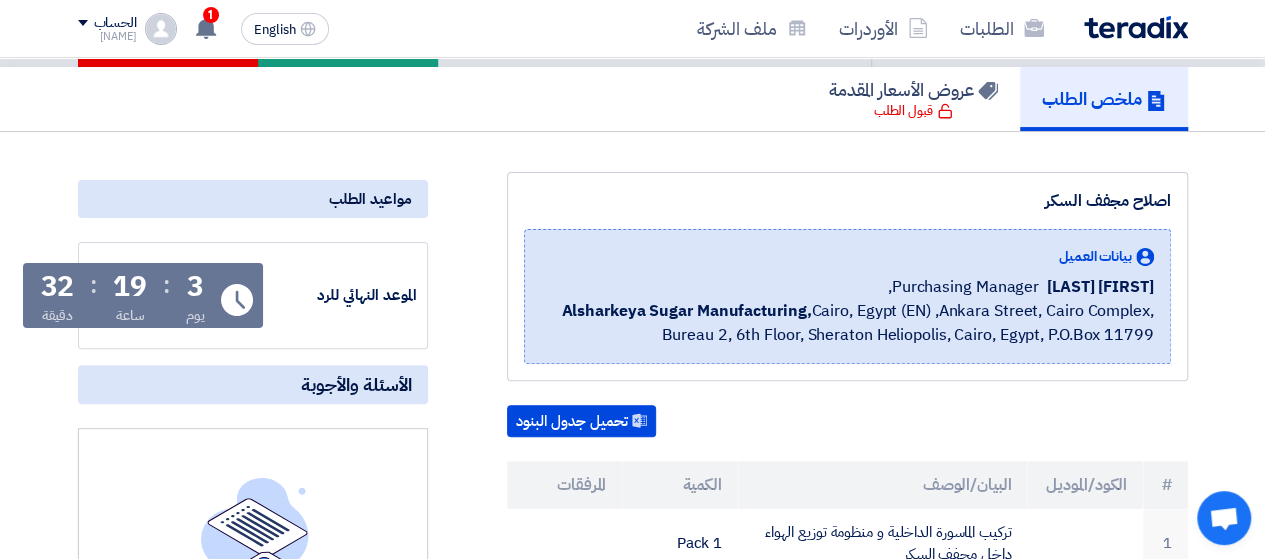 scroll, scrollTop: 300, scrollLeft: 0, axis: vertical 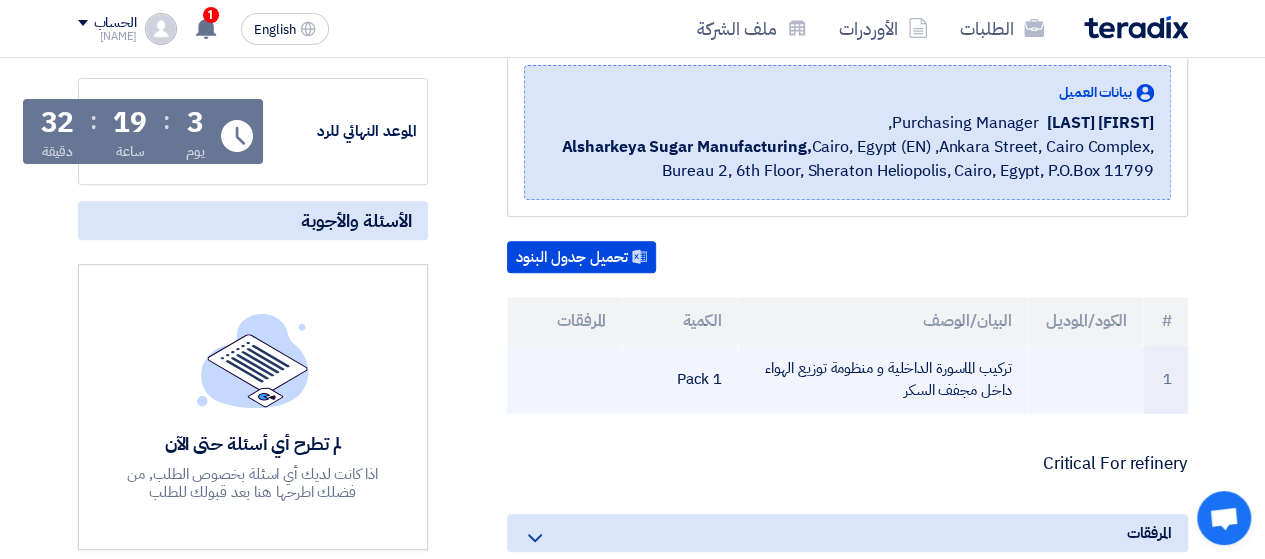 click on "تركيب الماسورة الداخلية و منظومة توزيع الهواء داخل مجفف السكر" 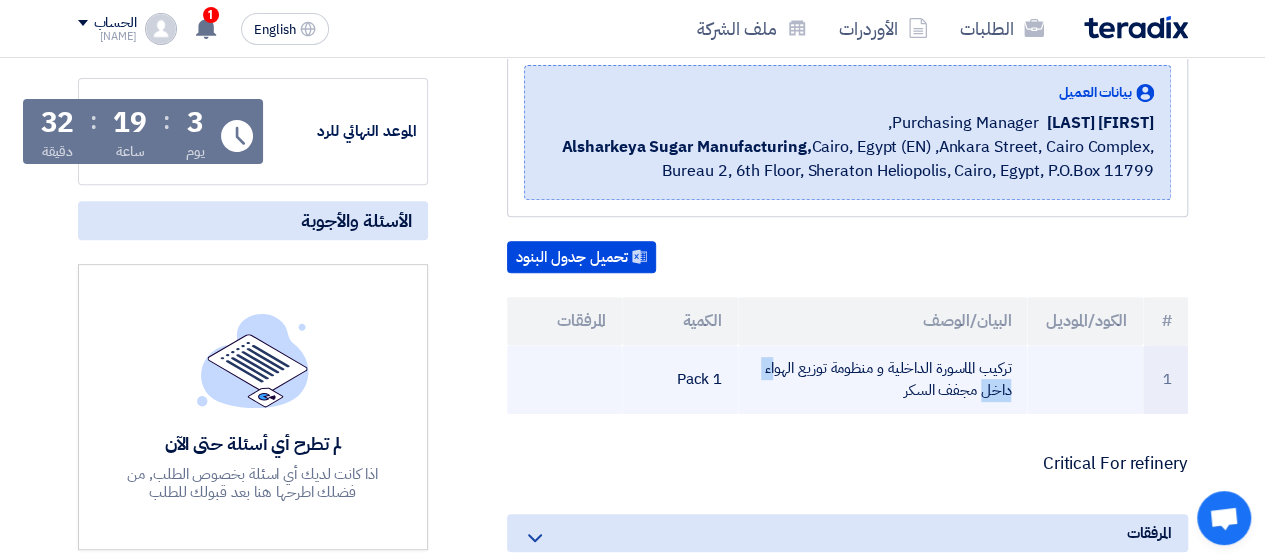 click on "تركيب الماسورة الداخلية و منظومة توزيع الهواء داخل مجفف السكر" 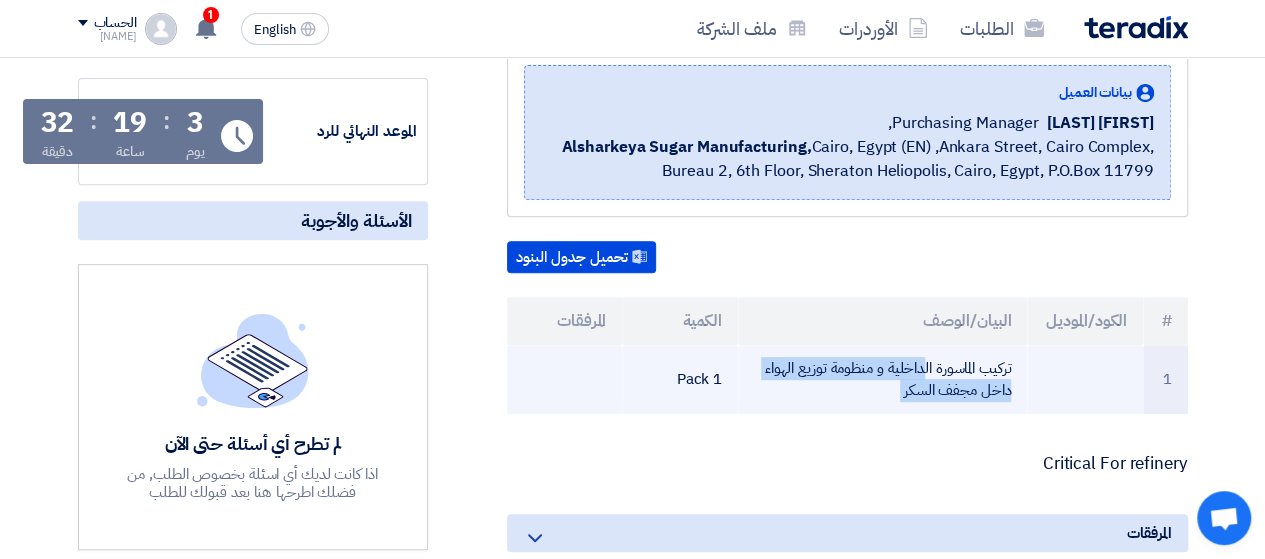 click on "تركيب الماسورة الداخلية و منظومة توزيع الهواء داخل مجفف السكر" 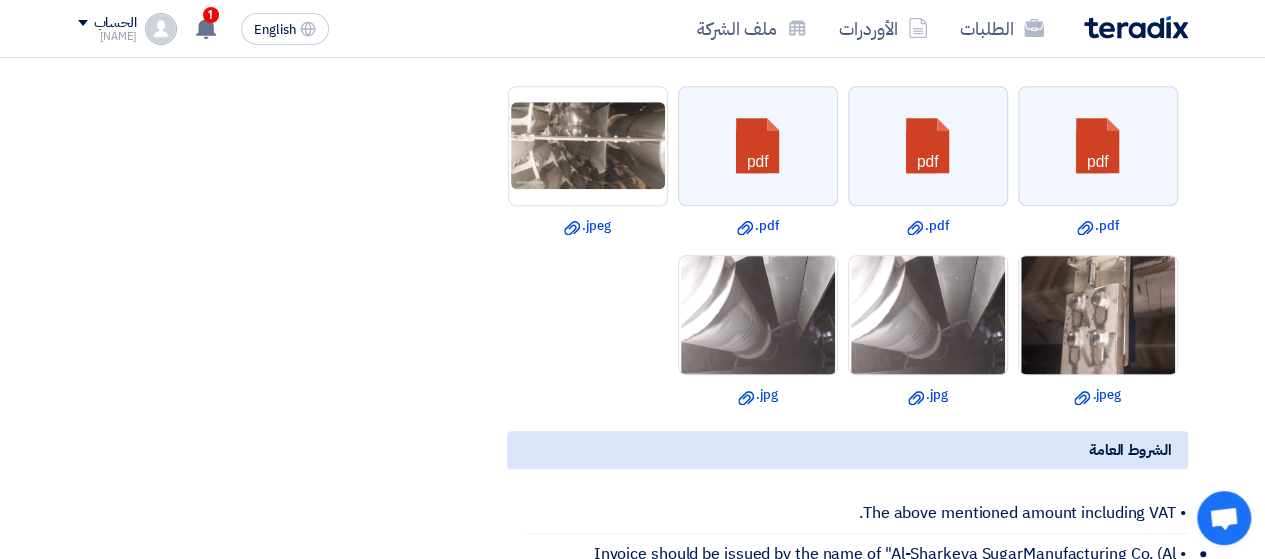 scroll, scrollTop: 700, scrollLeft: 0, axis: vertical 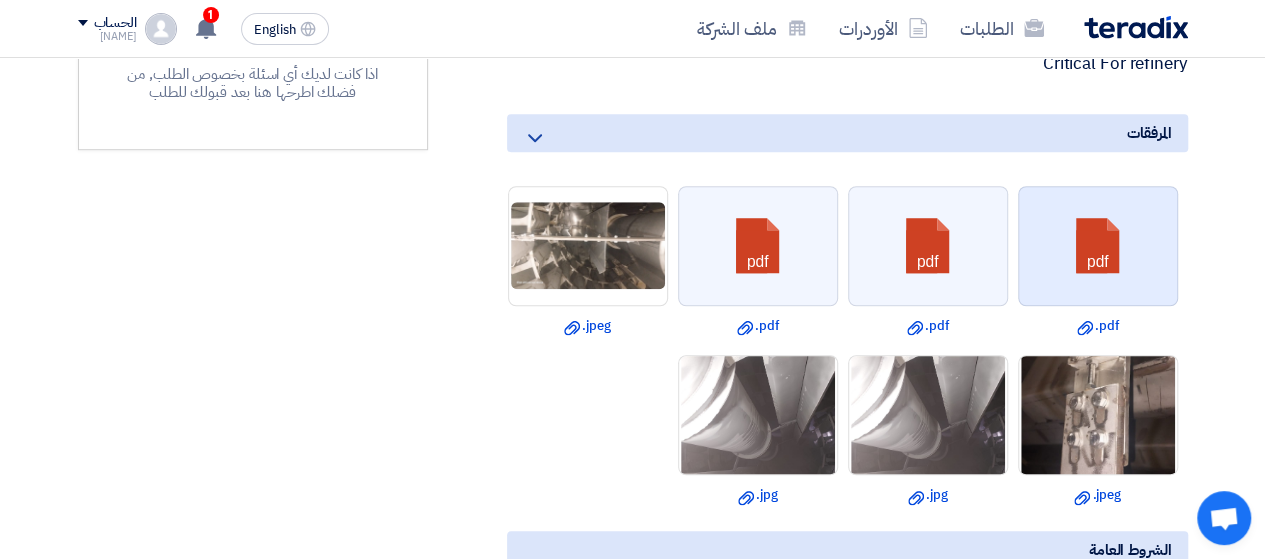 click at bounding box center [1099, 247] 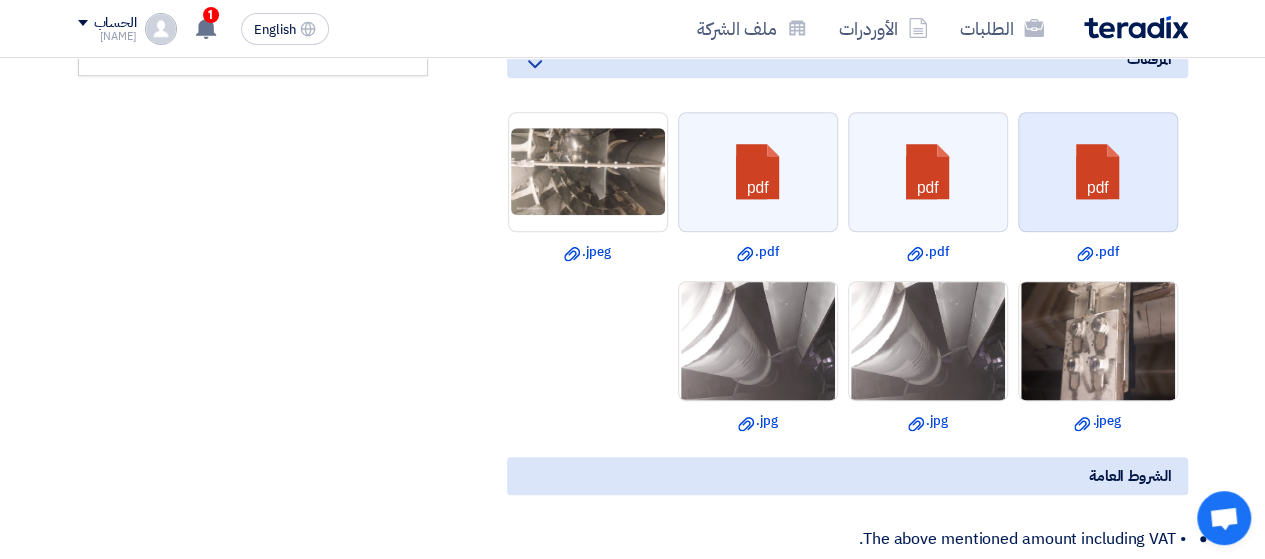 scroll, scrollTop: 800, scrollLeft: 0, axis: vertical 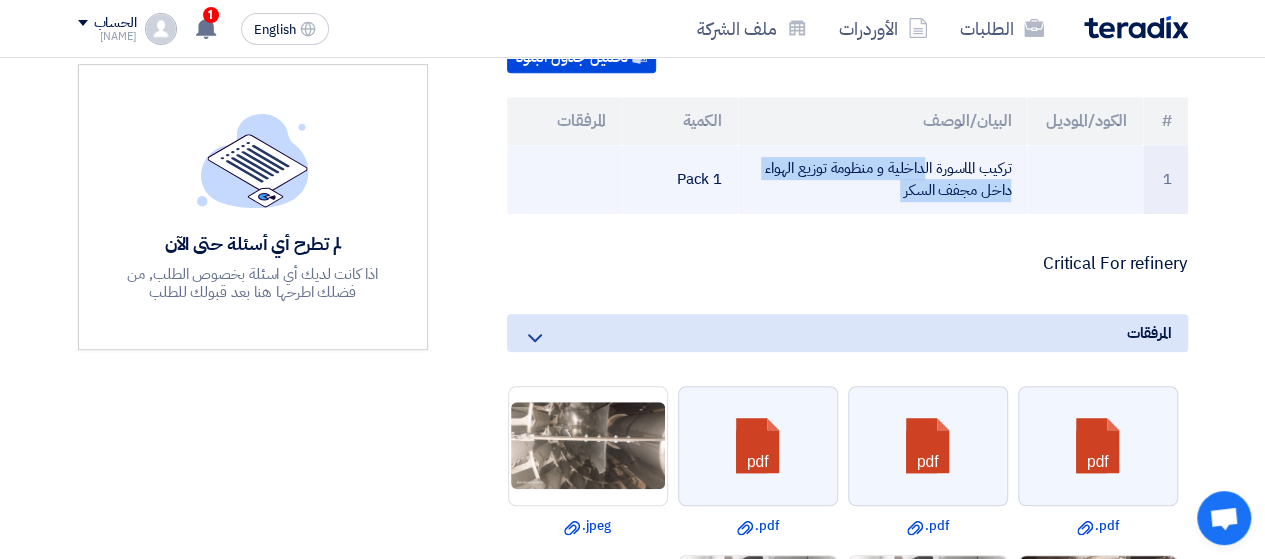 click on "تركيب الماسورة الداخلية و منظومة توزيع الهواء داخل مجفف السكر" 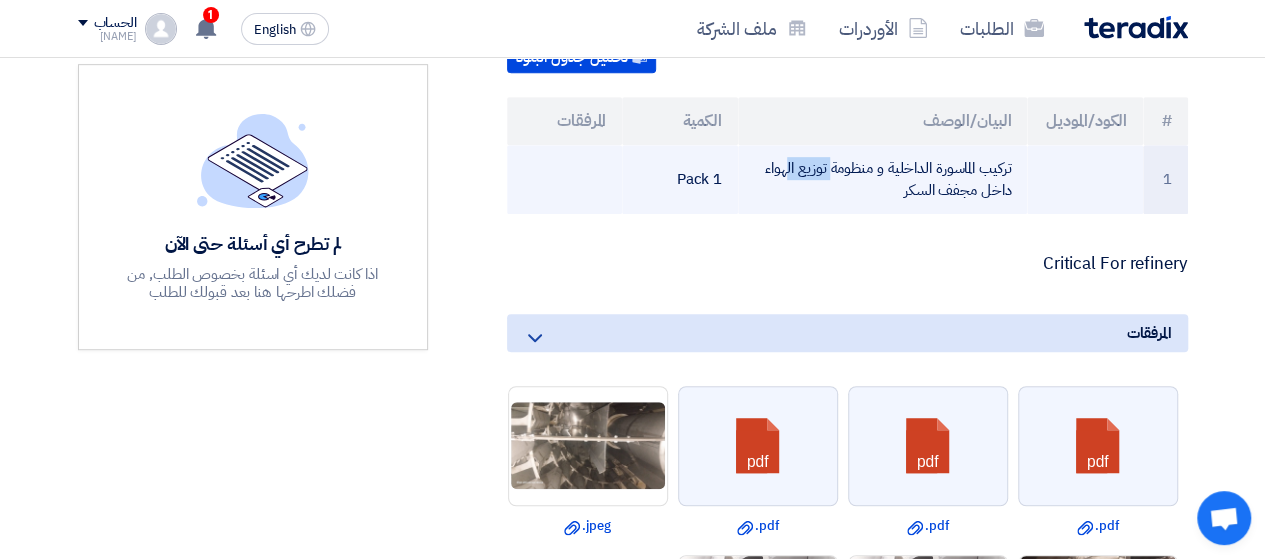 click on "تركيب الماسورة الداخلية و منظومة توزيع الهواء داخل مجفف السكر" 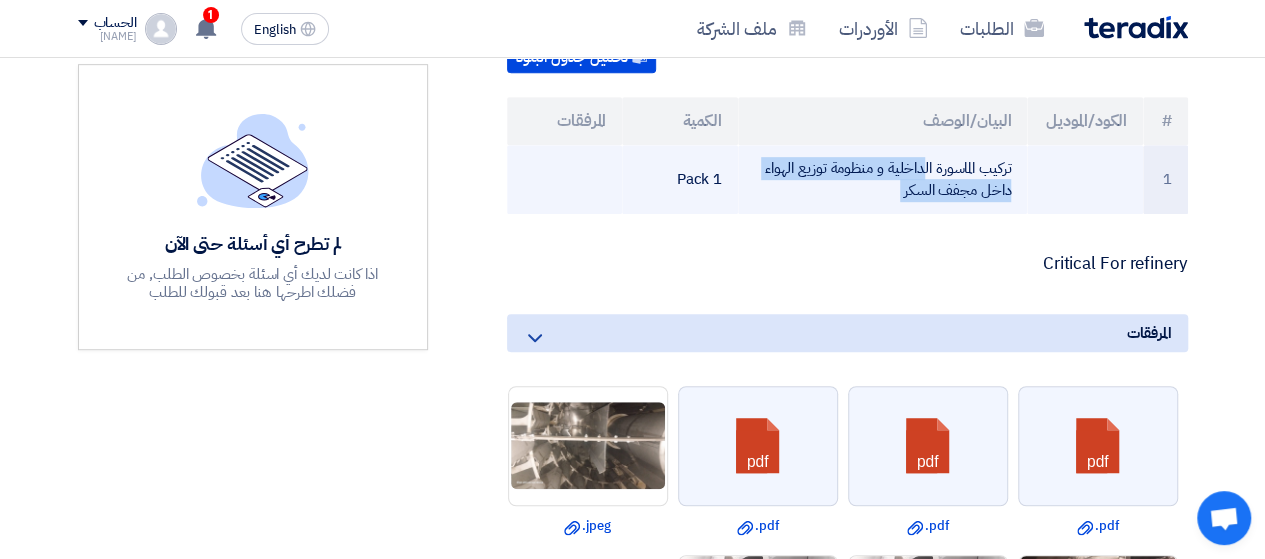 click on "تركيب الماسورة الداخلية و منظومة توزيع الهواء داخل مجفف السكر" 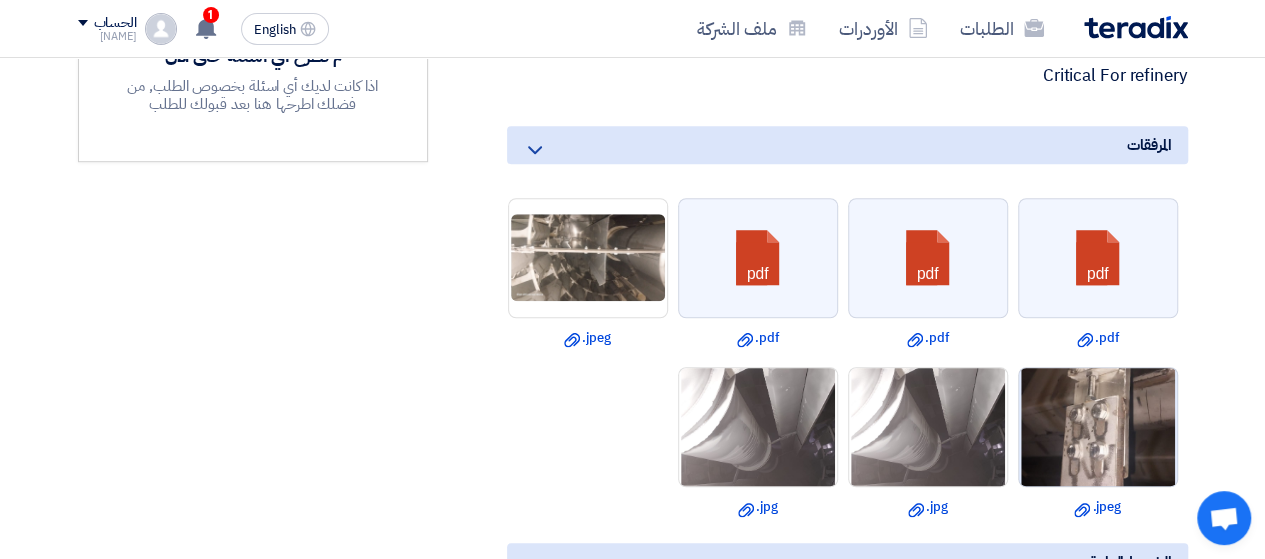scroll, scrollTop: 800, scrollLeft: 0, axis: vertical 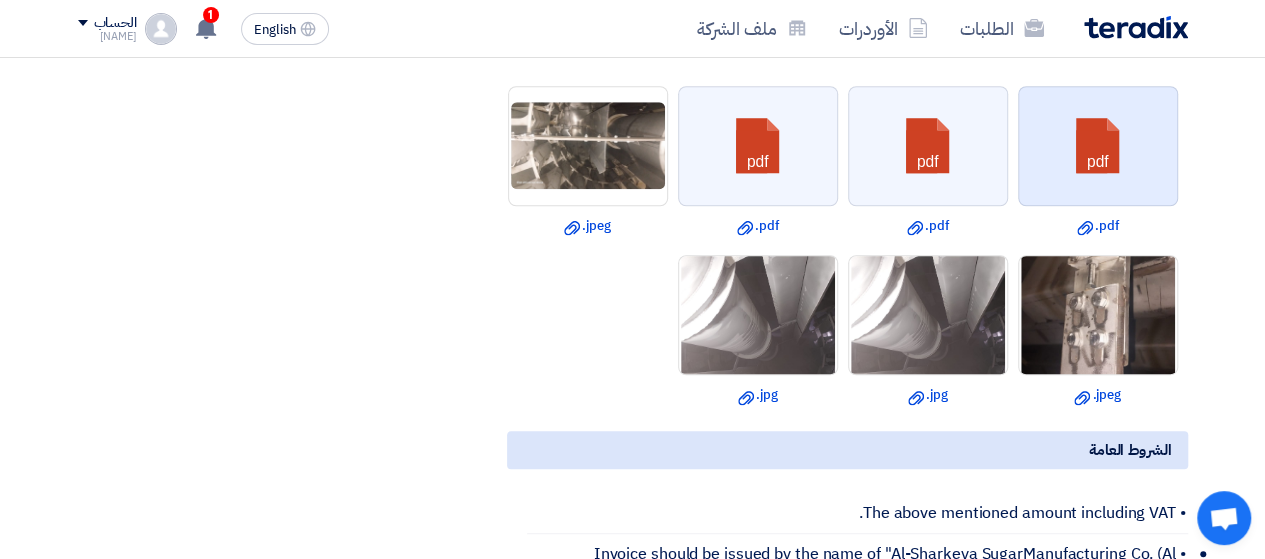 click at bounding box center (1099, 147) 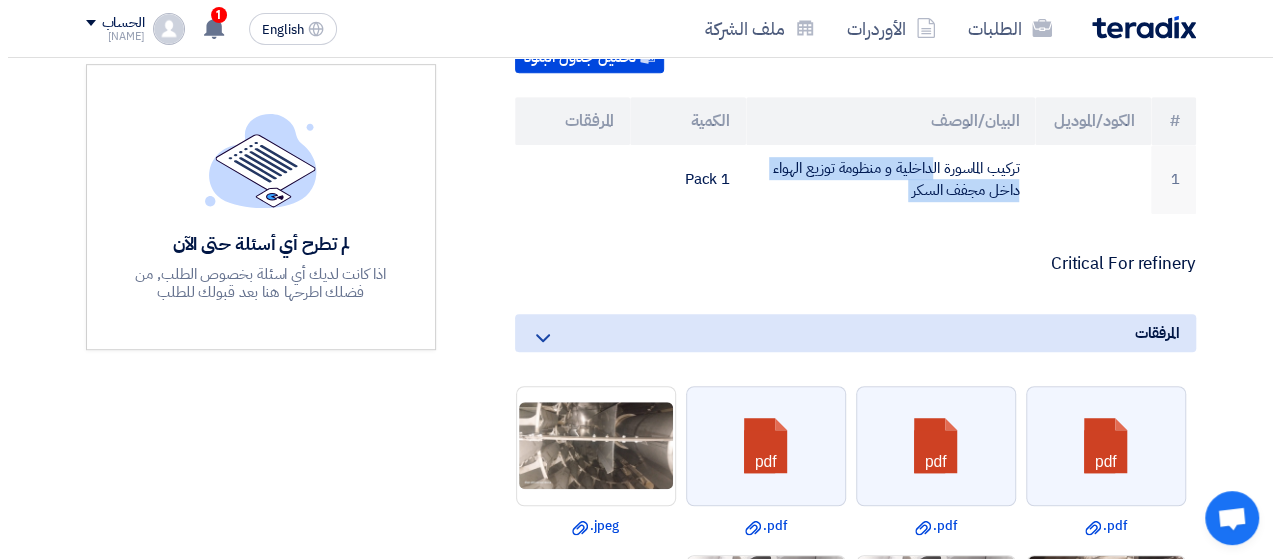 scroll, scrollTop: 700, scrollLeft: 0, axis: vertical 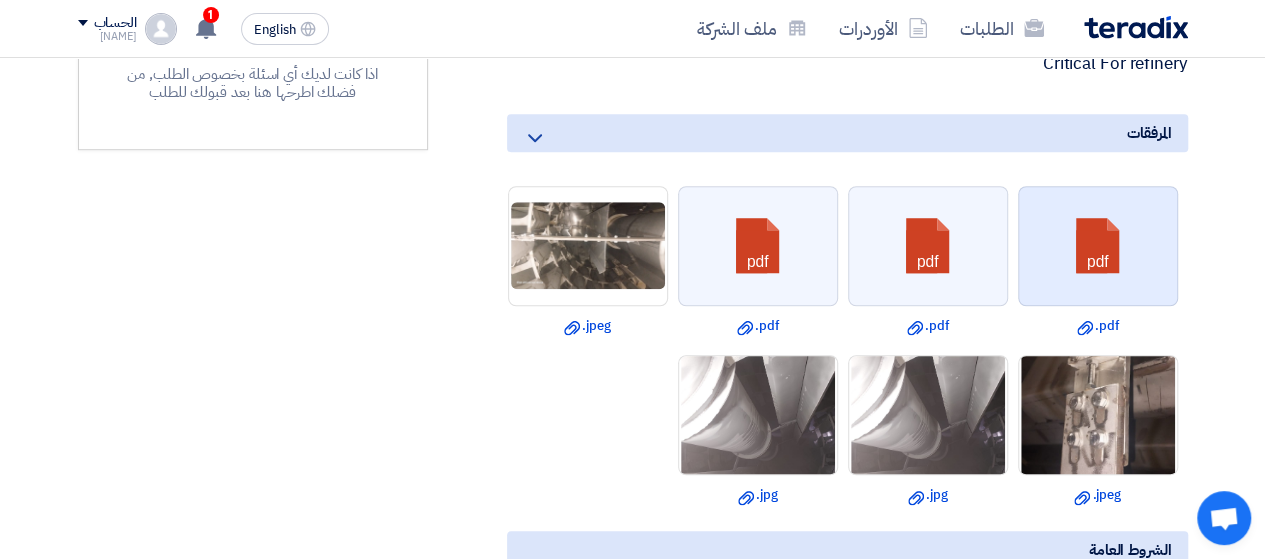 click at bounding box center (1099, 247) 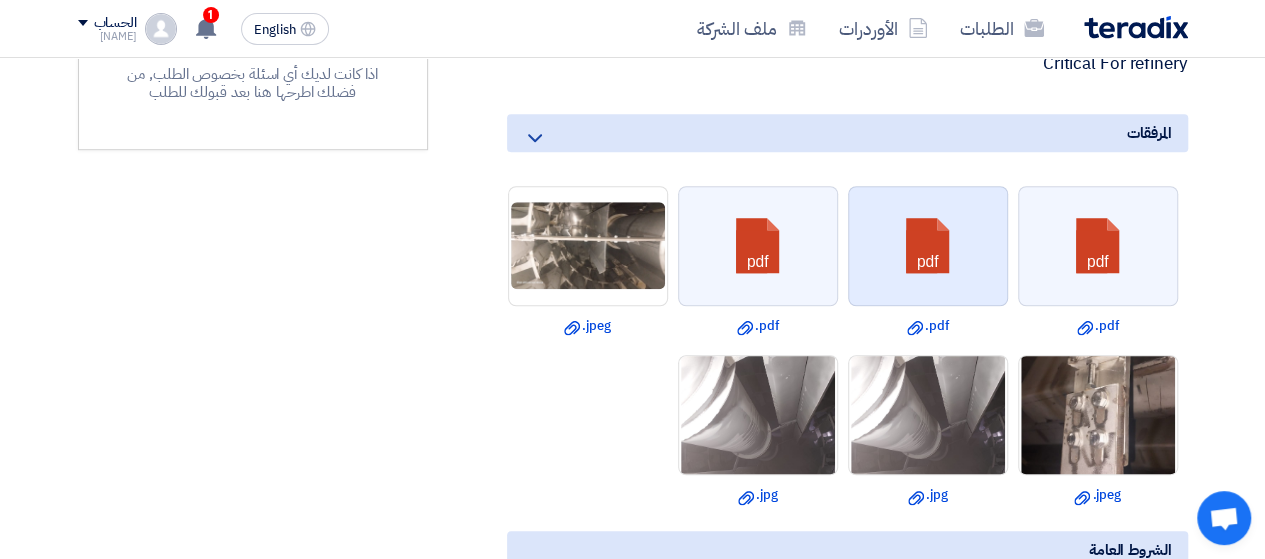 click at bounding box center (929, 247) 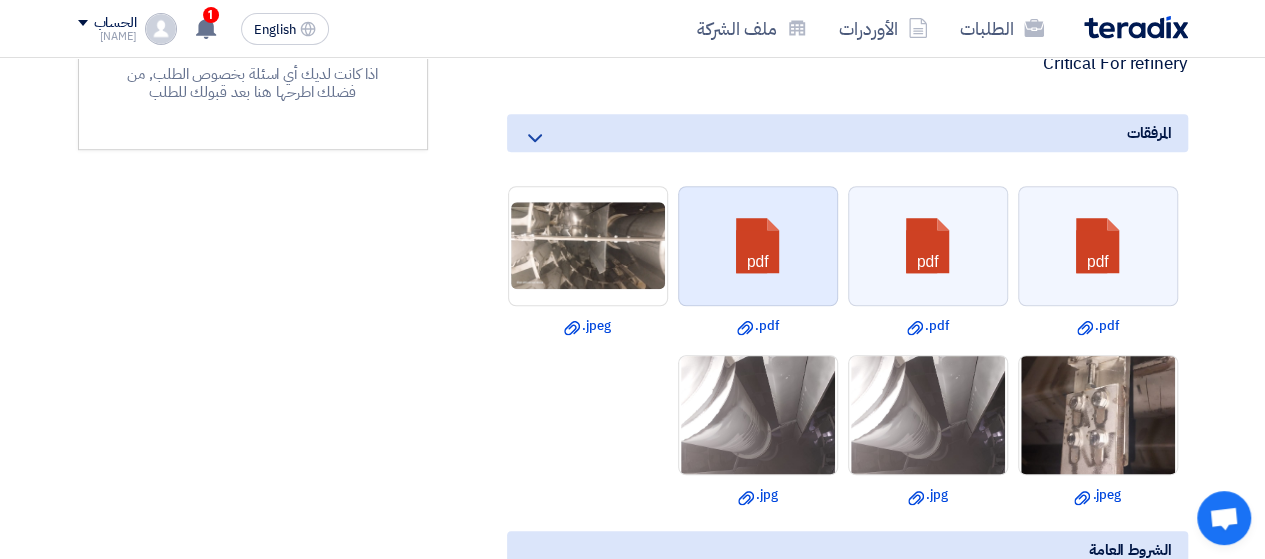 drag, startPoint x: 947, startPoint y: 239, endPoint x: 794, endPoint y: 243, distance: 153.05228 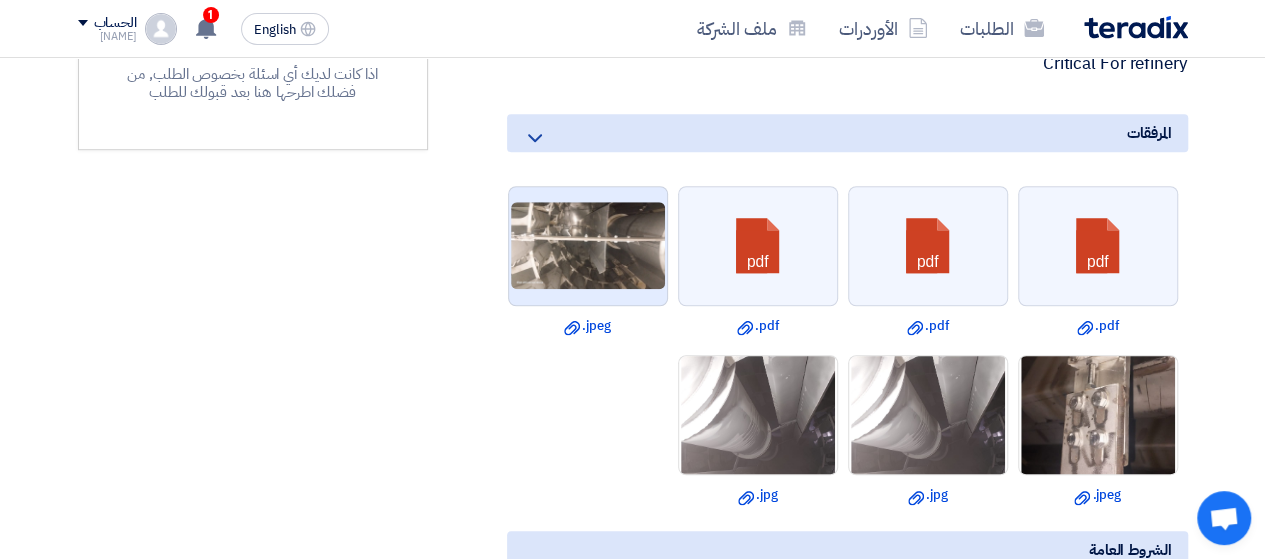 click at bounding box center (588, 245) 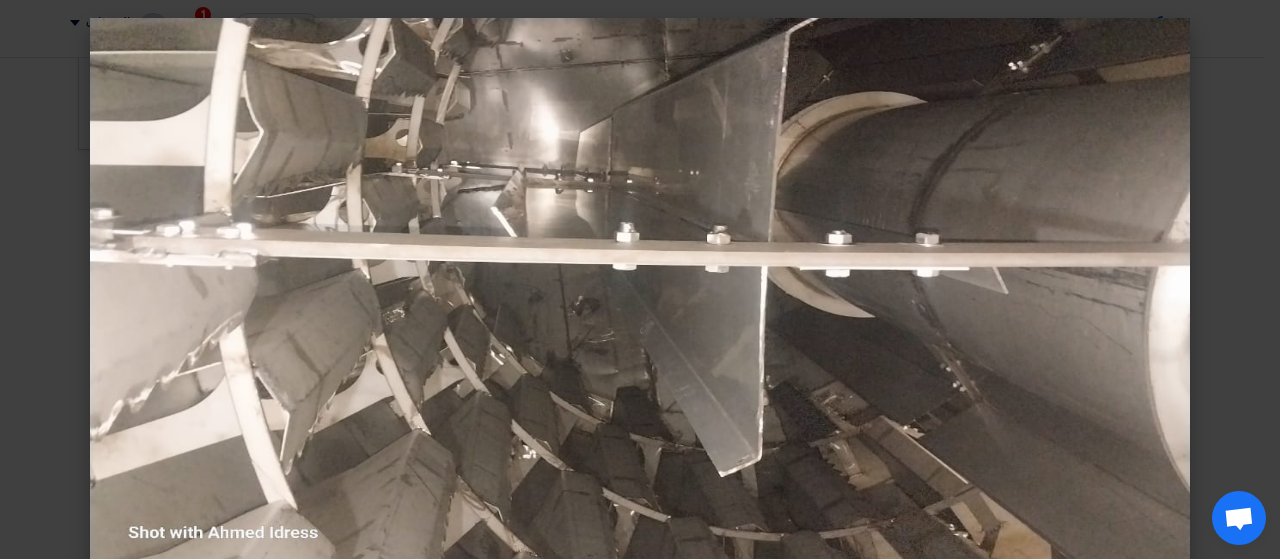 drag, startPoint x: 1269, startPoint y: 299, endPoint x: 1248, endPoint y: 321, distance: 30.413813 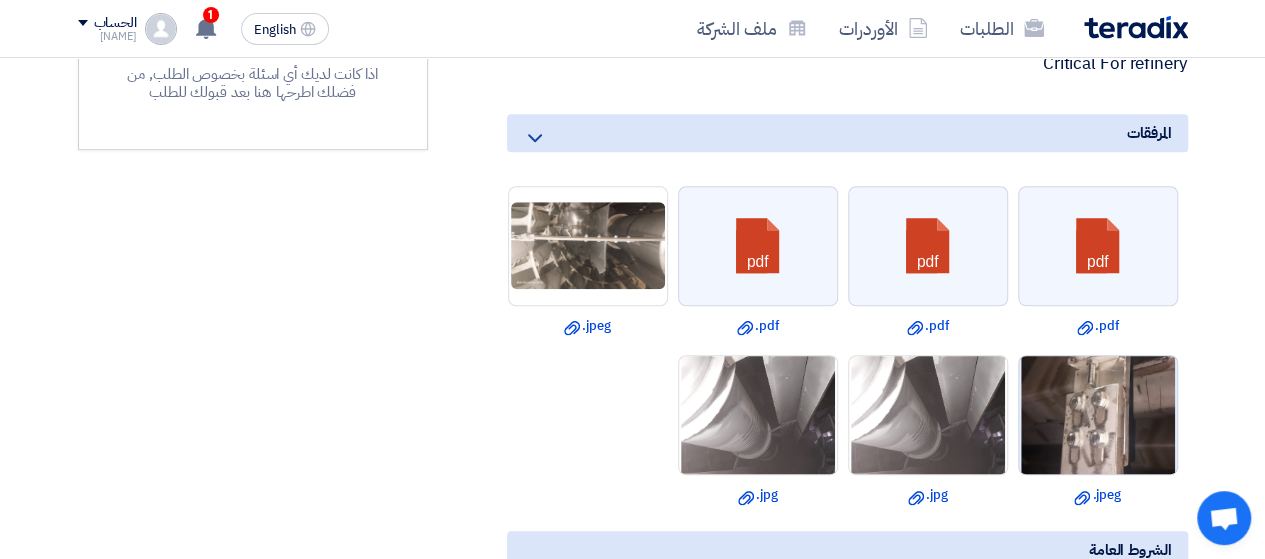 click at bounding box center (1098, 415) 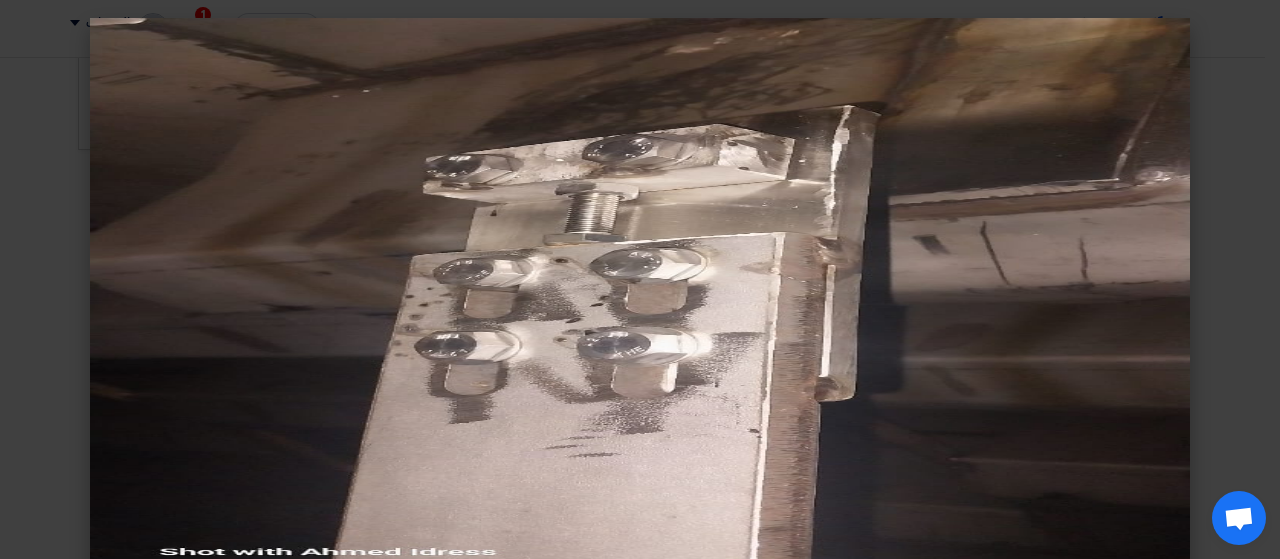 click 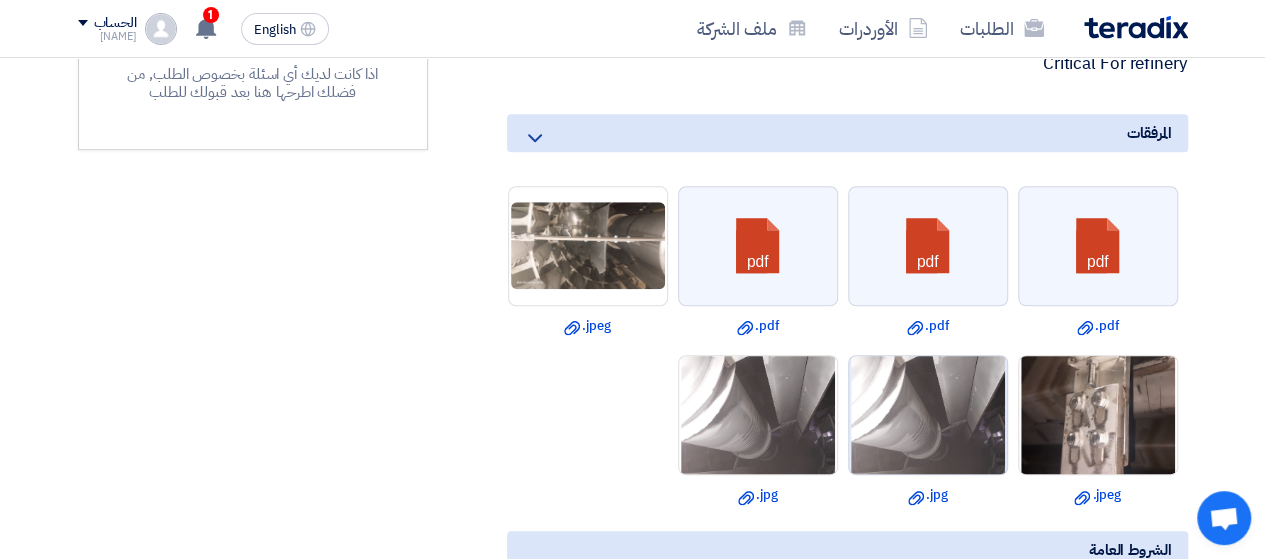 click at bounding box center (928, 414) 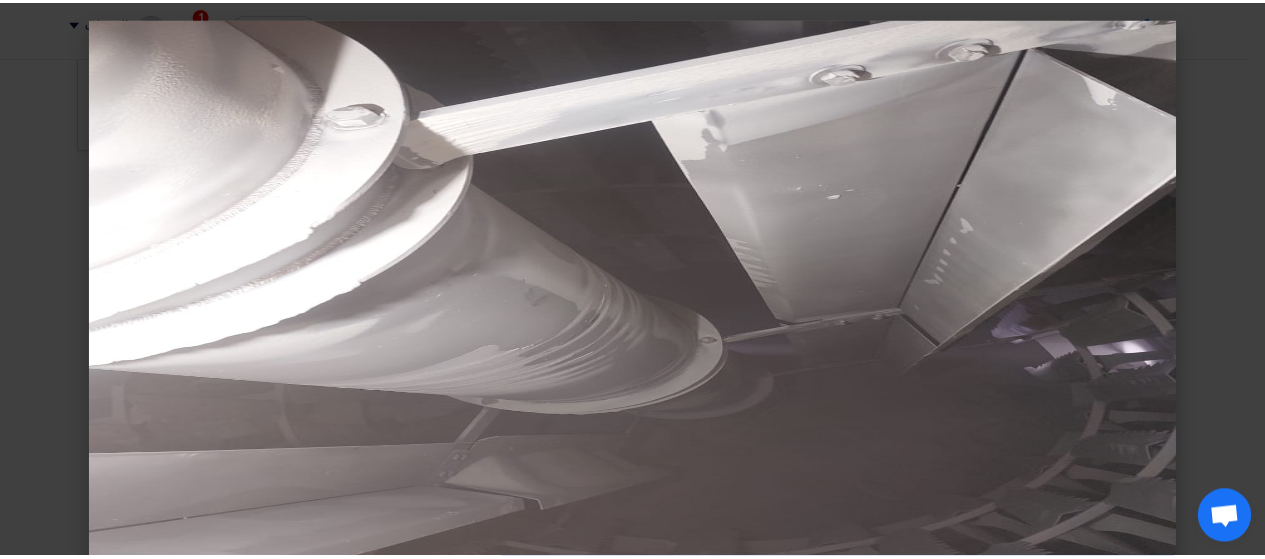 scroll, scrollTop: 35, scrollLeft: 0, axis: vertical 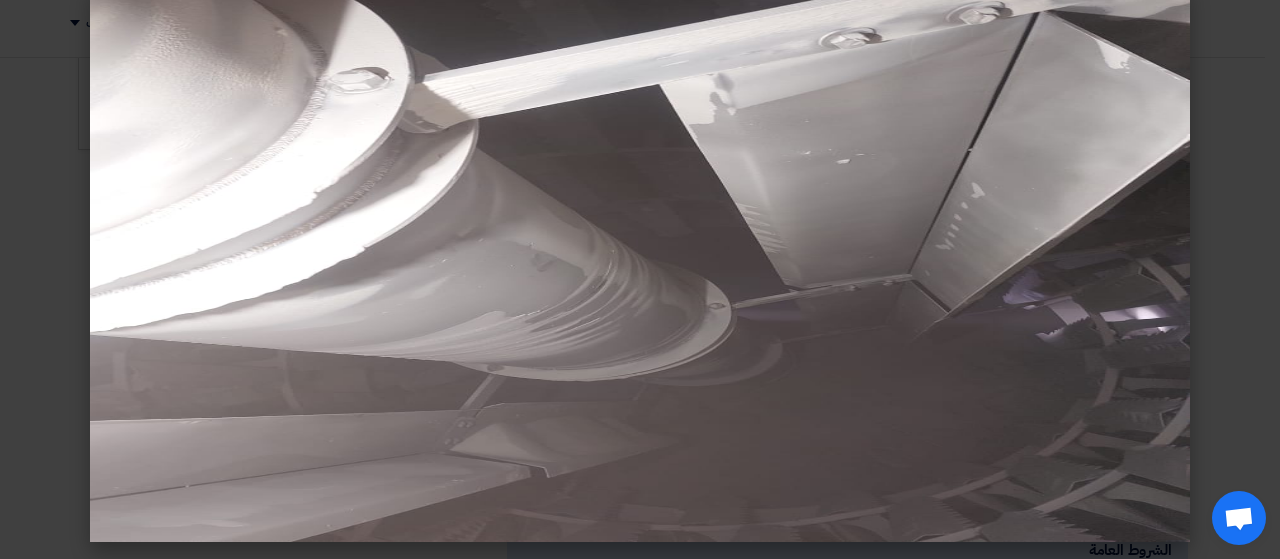 click 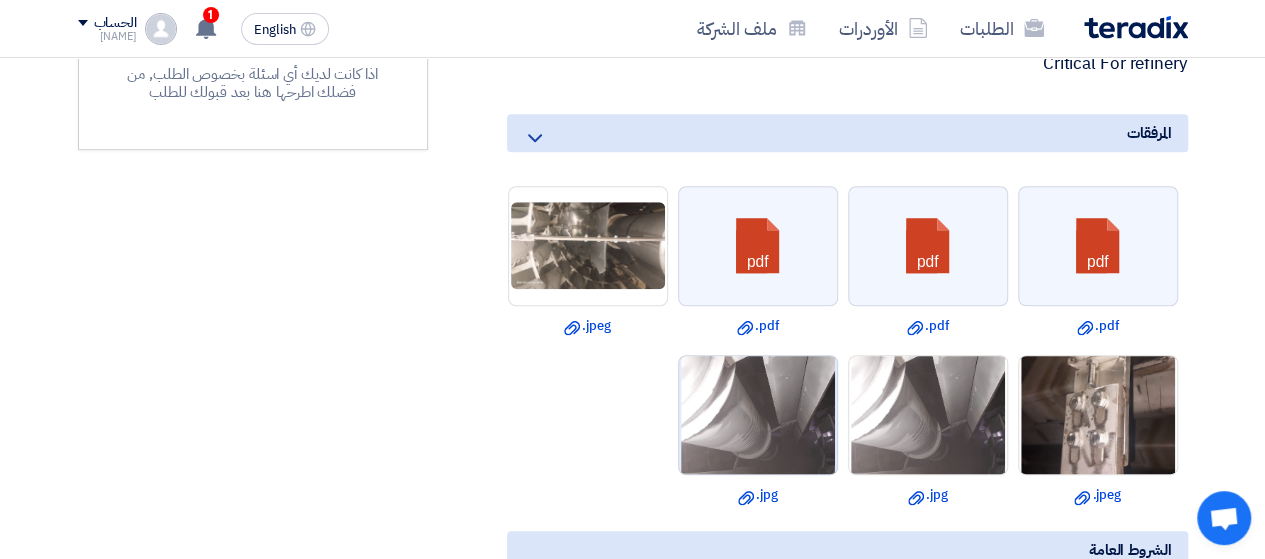 click at bounding box center (758, 414) 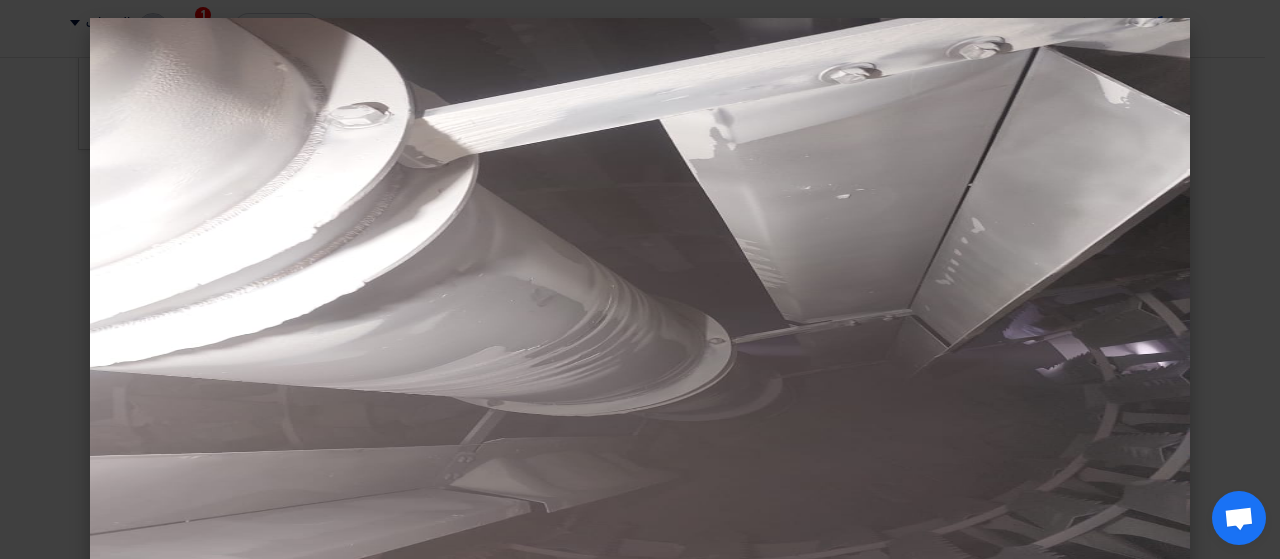 click 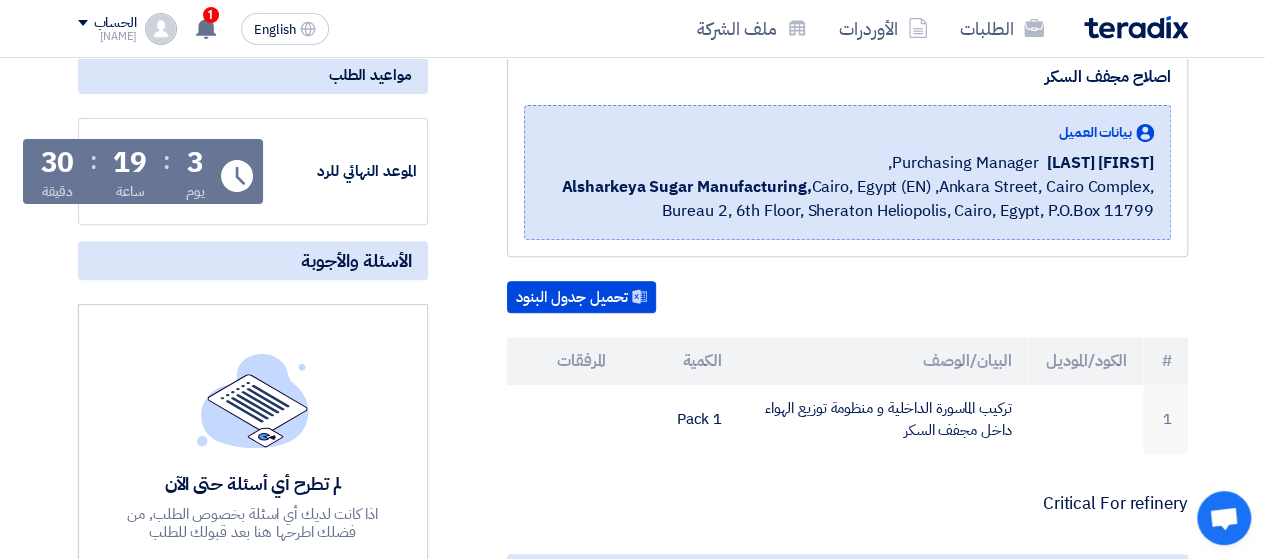 scroll, scrollTop: 300, scrollLeft: 0, axis: vertical 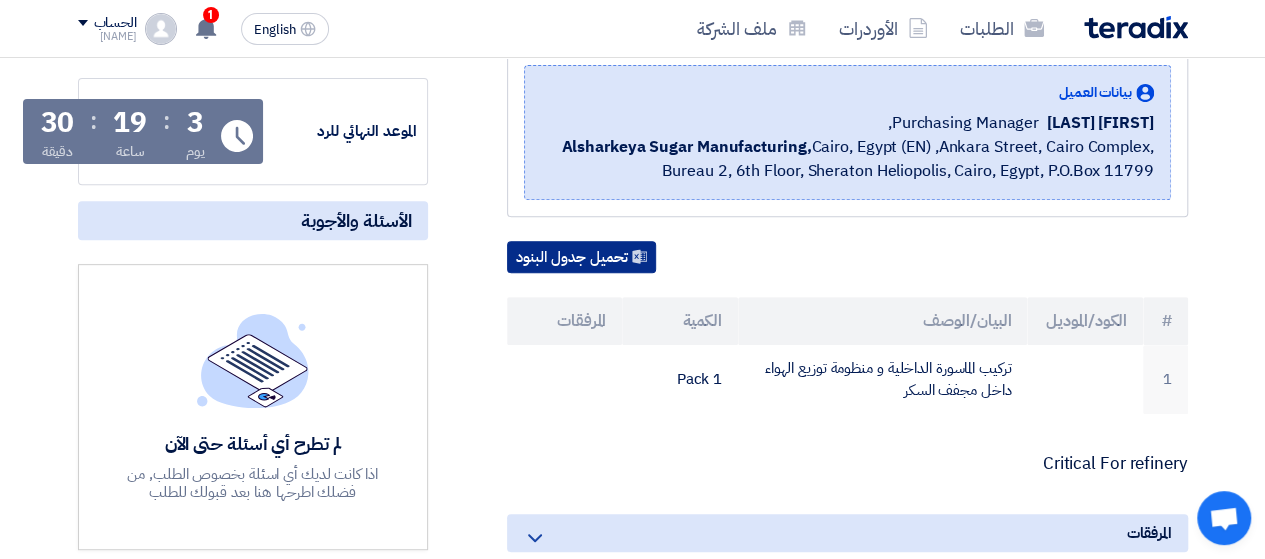 click on "تحميل جدول البنود" 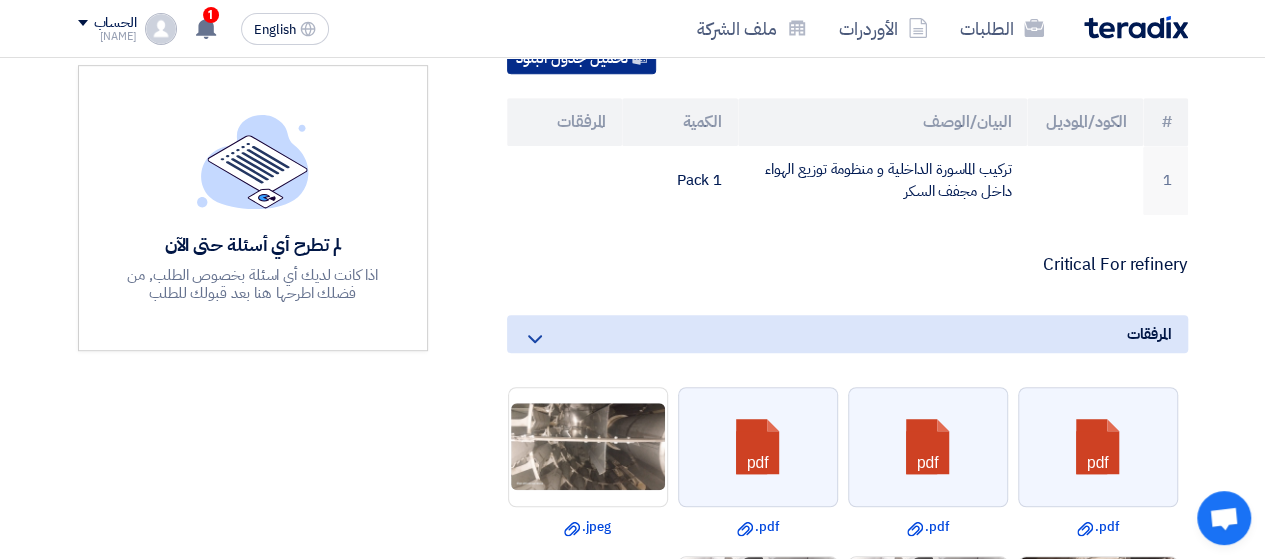 scroll, scrollTop: 400, scrollLeft: 0, axis: vertical 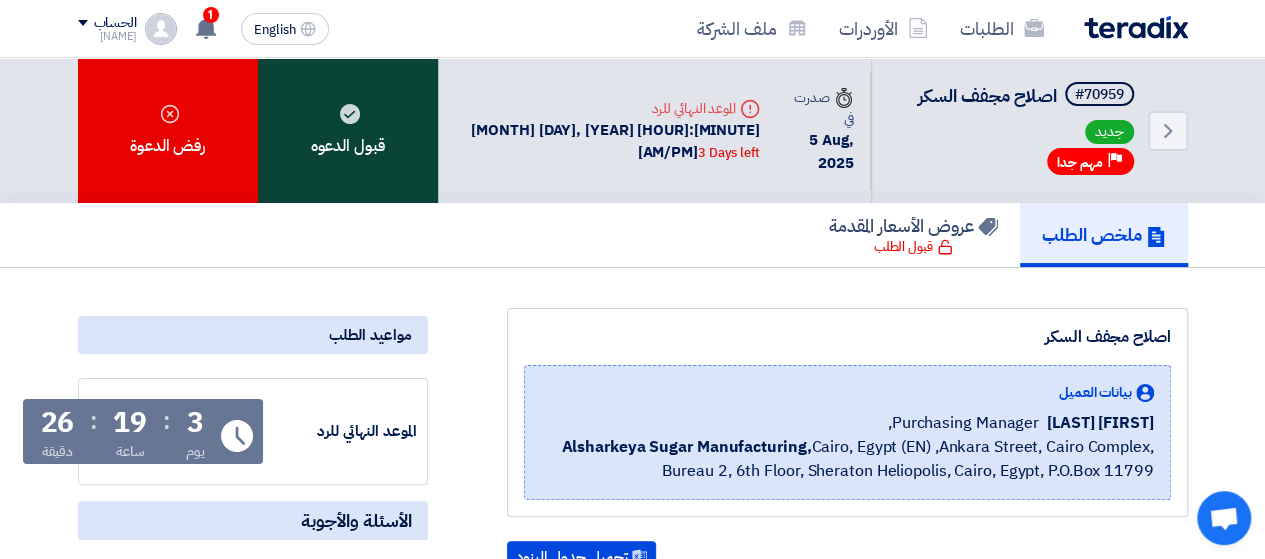 click on "قبول الدعوه" 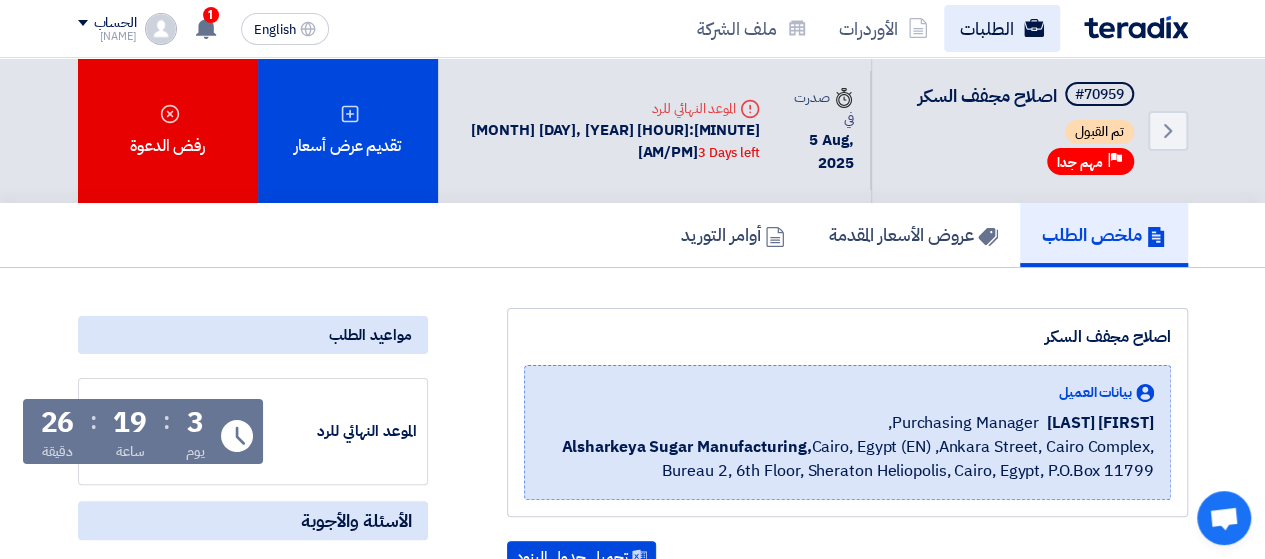 click on "الطلبات" 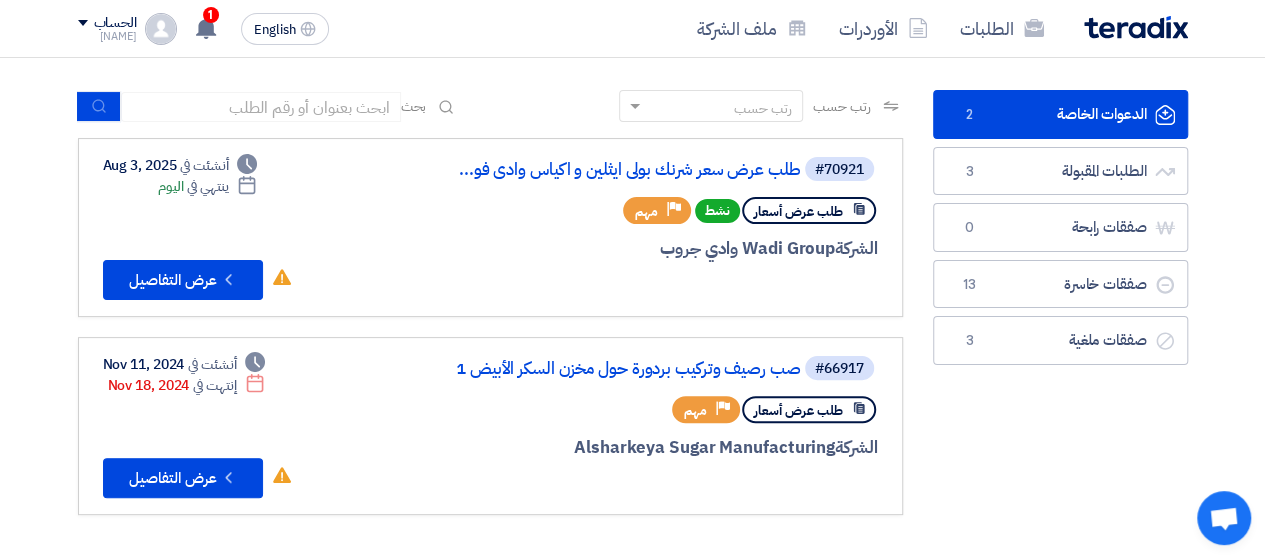 scroll, scrollTop: 100, scrollLeft: 0, axis: vertical 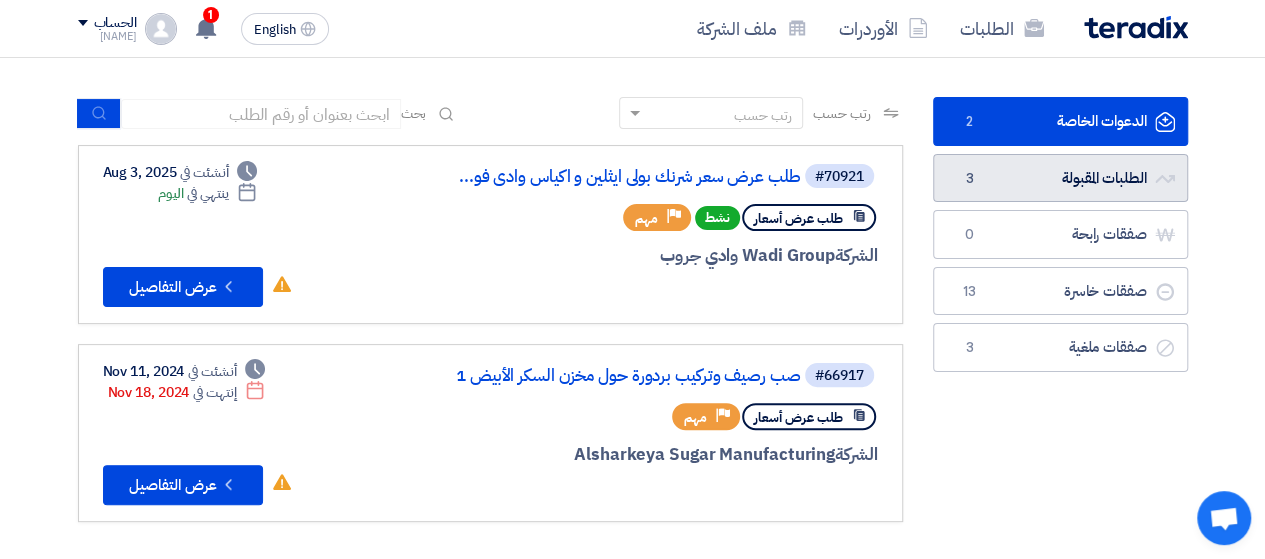 click on "الطلبات المقبولة
الطلبات المقبولة
3" 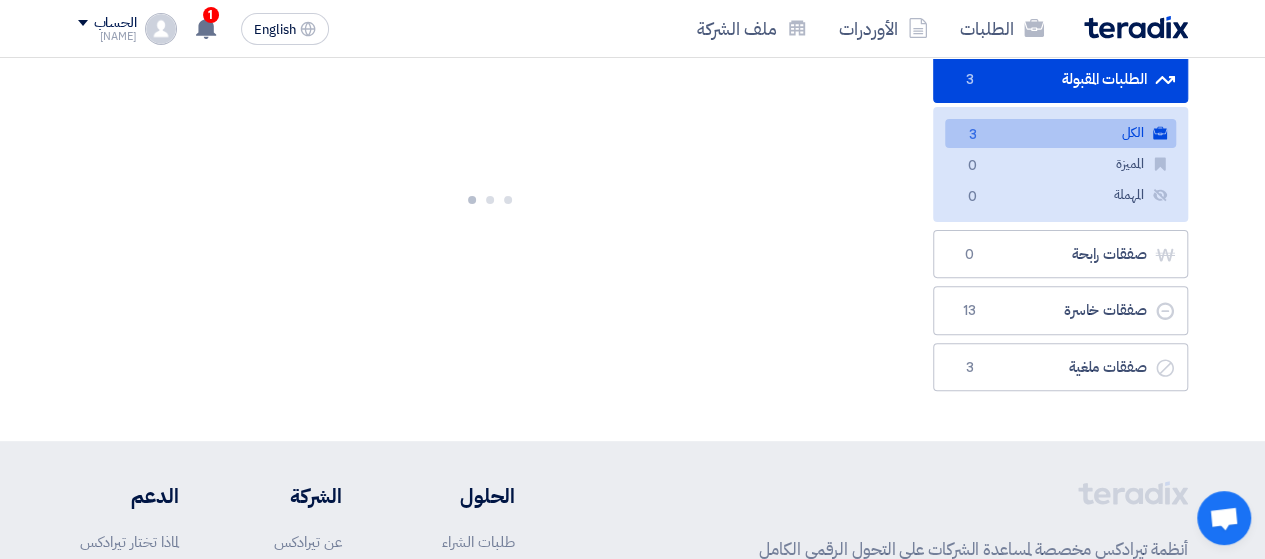 scroll, scrollTop: 200, scrollLeft: 0, axis: vertical 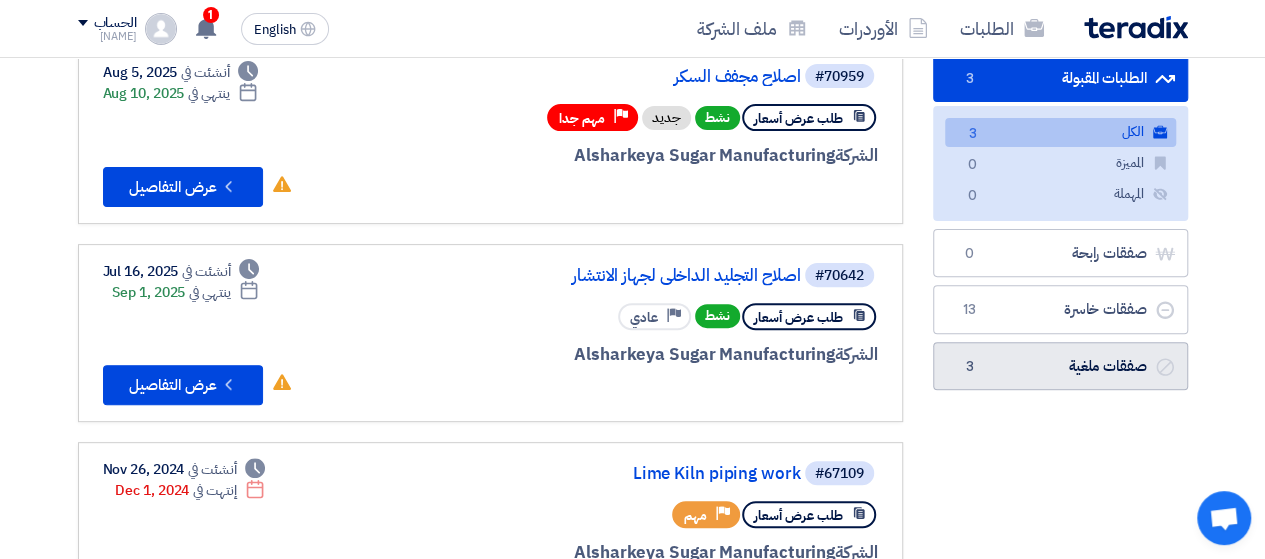 click on "صفقات ملغية
صفقات ملغية
3" 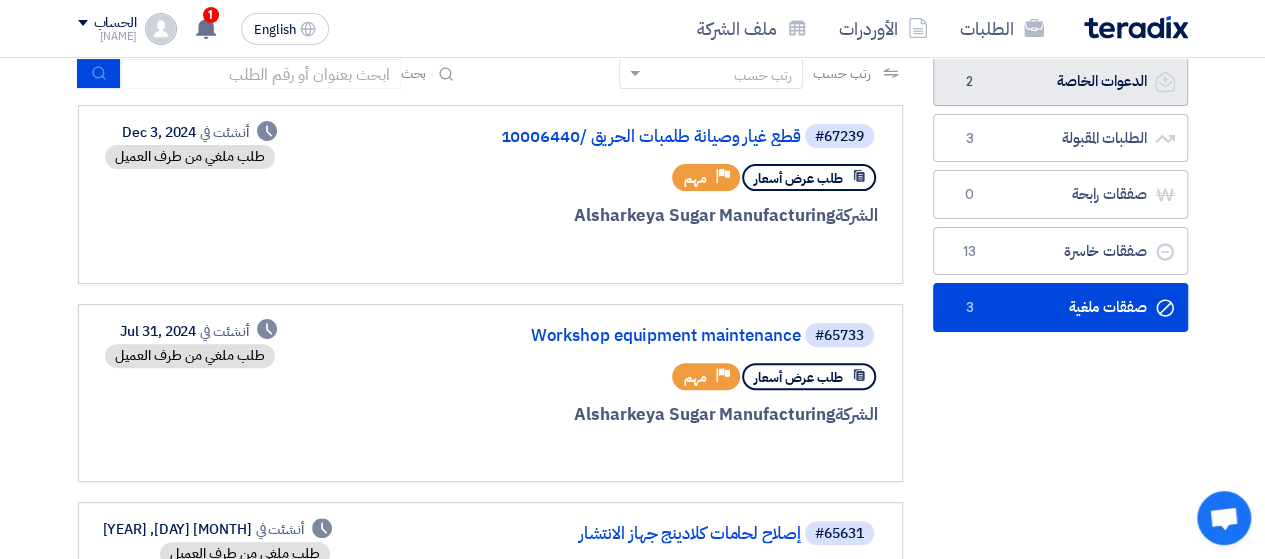 scroll, scrollTop: 0, scrollLeft: 0, axis: both 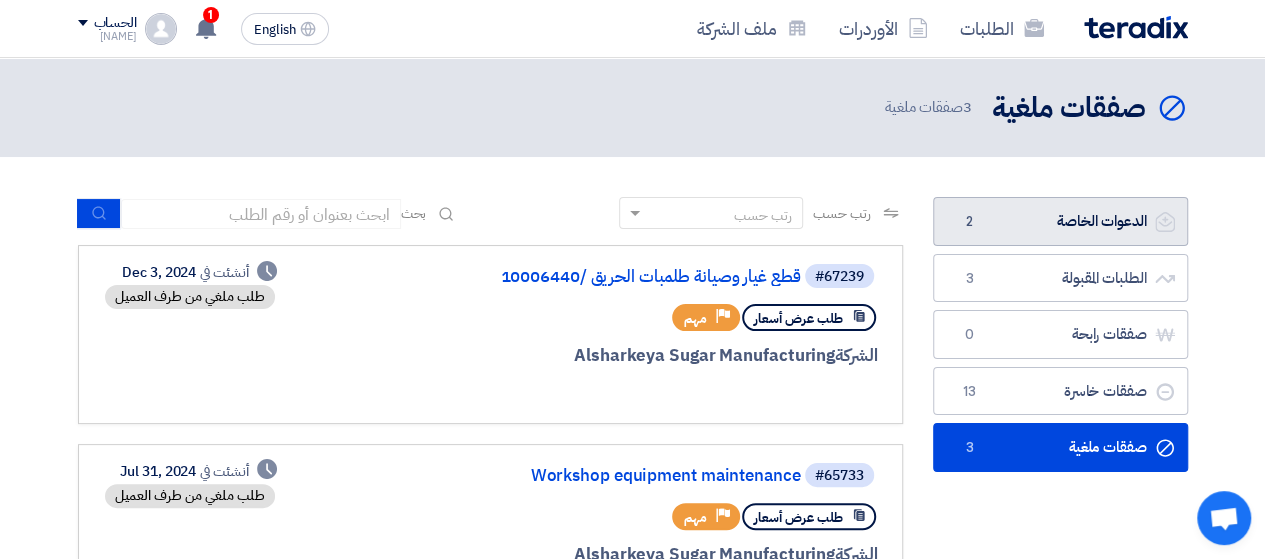 click on "الدعوات الخاصة
الدعوات الخاصة
2" 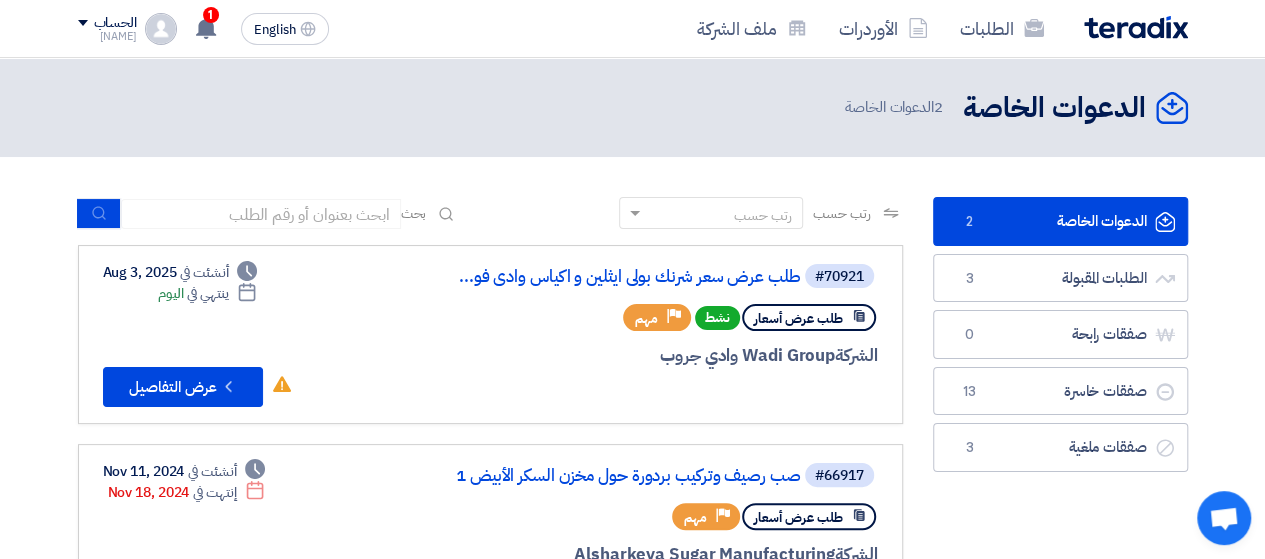 scroll, scrollTop: 100, scrollLeft: 0, axis: vertical 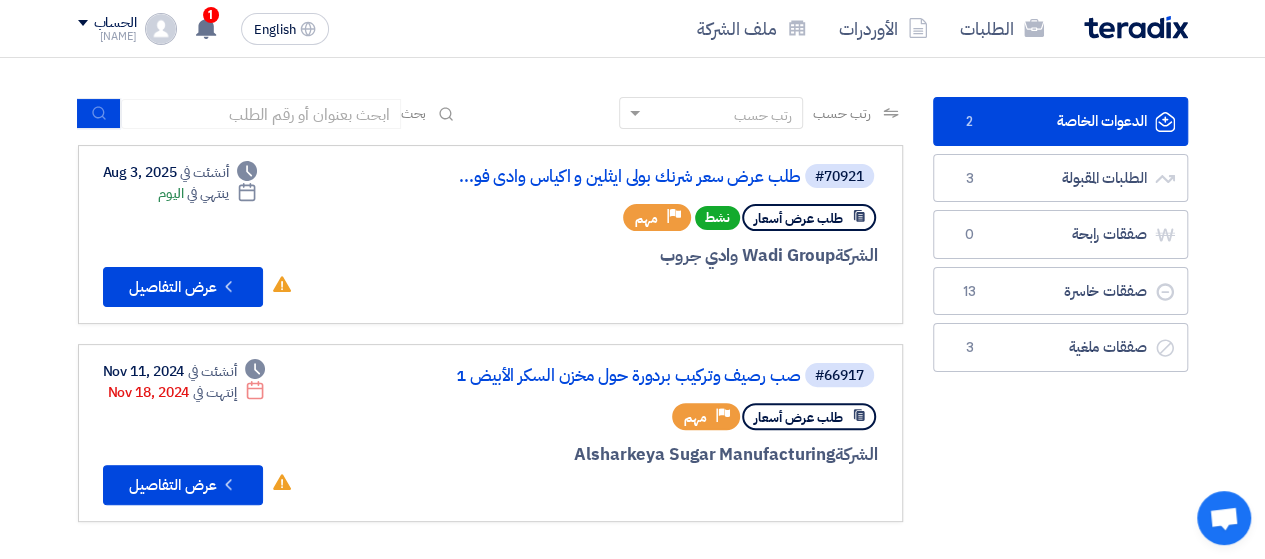 click on "الدعوات الخاصة
الدعوات الخاصة
2" 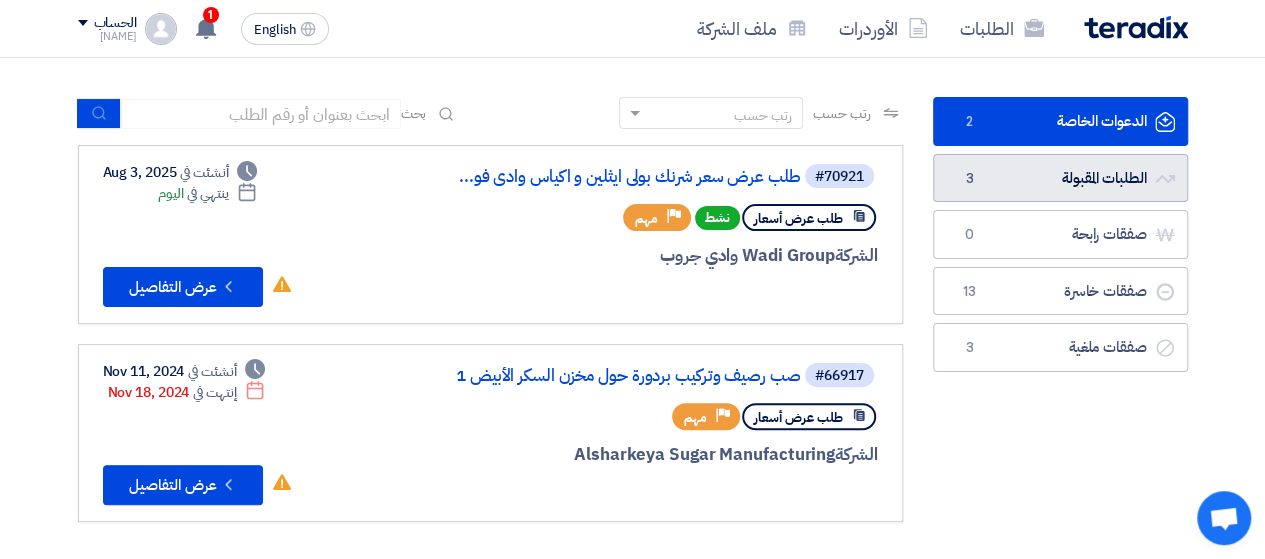 click on "الطلبات المقبولة
الطلبات المقبولة
3" 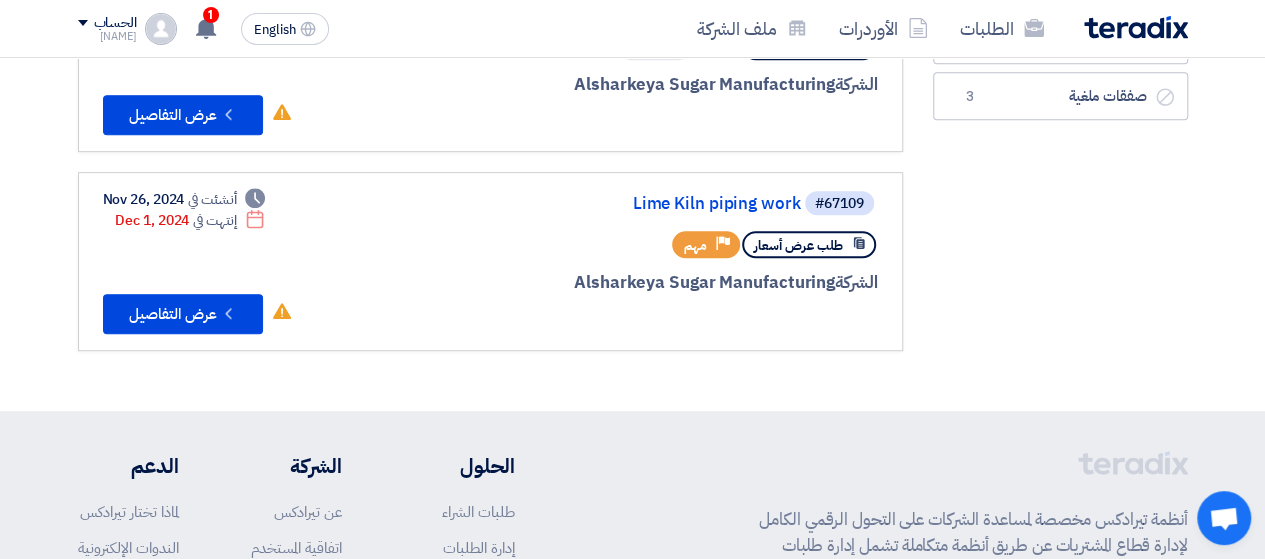 scroll, scrollTop: 500, scrollLeft: 0, axis: vertical 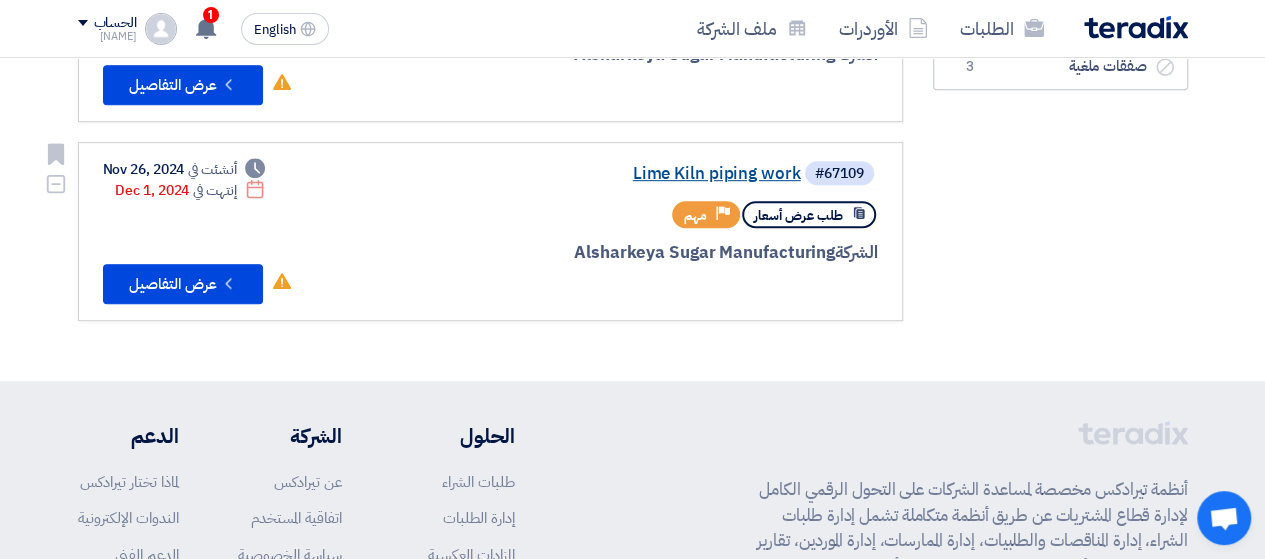 click on "Lime Kiln piping work" 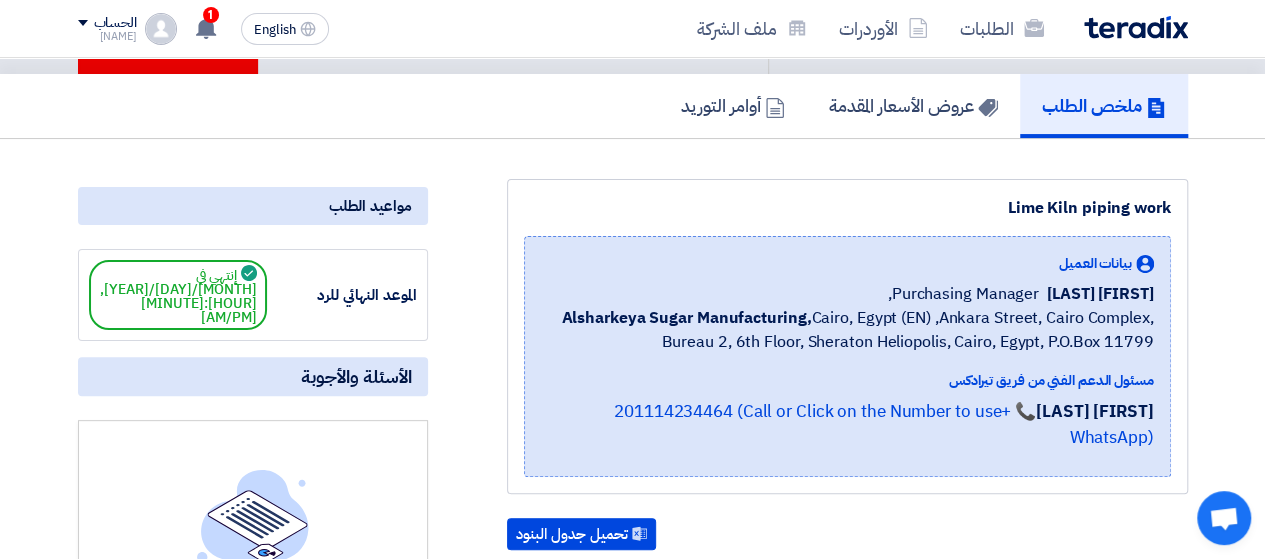 scroll, scrollTop: 400, scrollLeft: 0, axis: vertical 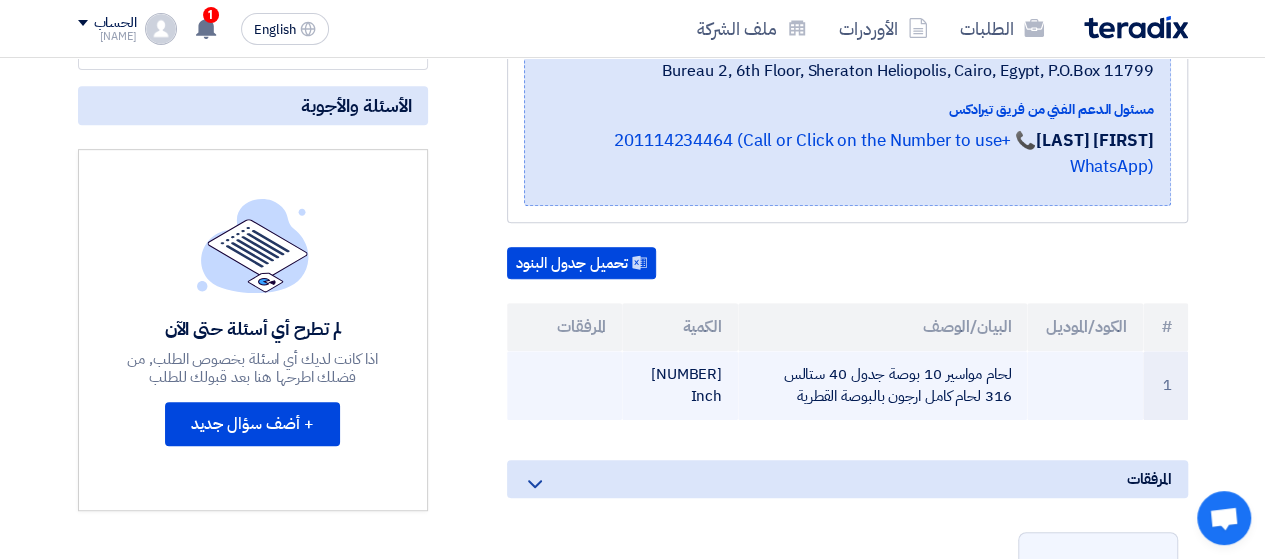 click on "[NUMBER] Inch" 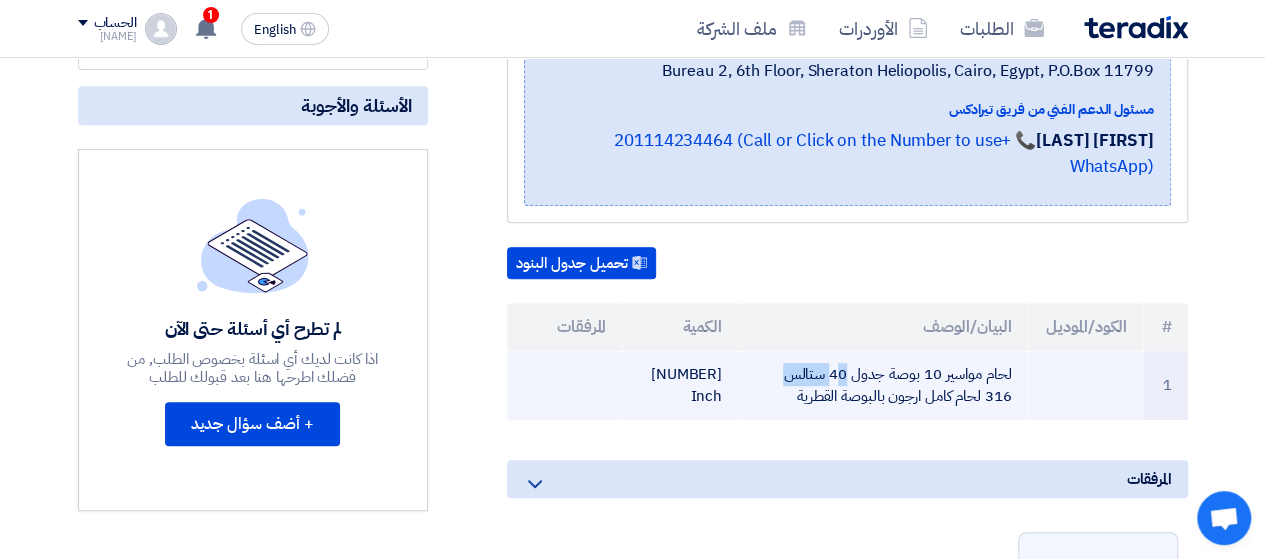 click on "لحام مواسير 10 بوصة جدول 40 ستالس 316 لحام كامل ارجون بالبوصة القطرية" 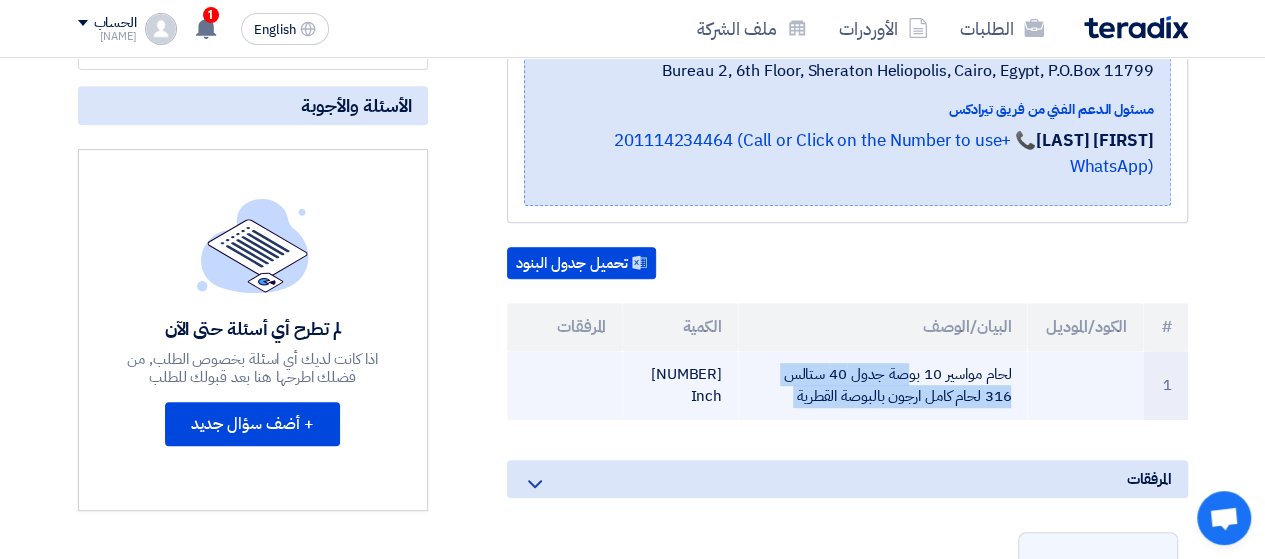 click on "لحام مواسير 10 بوصة جدول 40 ستالس 316 لحام كامل ارجون بالبوصة القطرية" 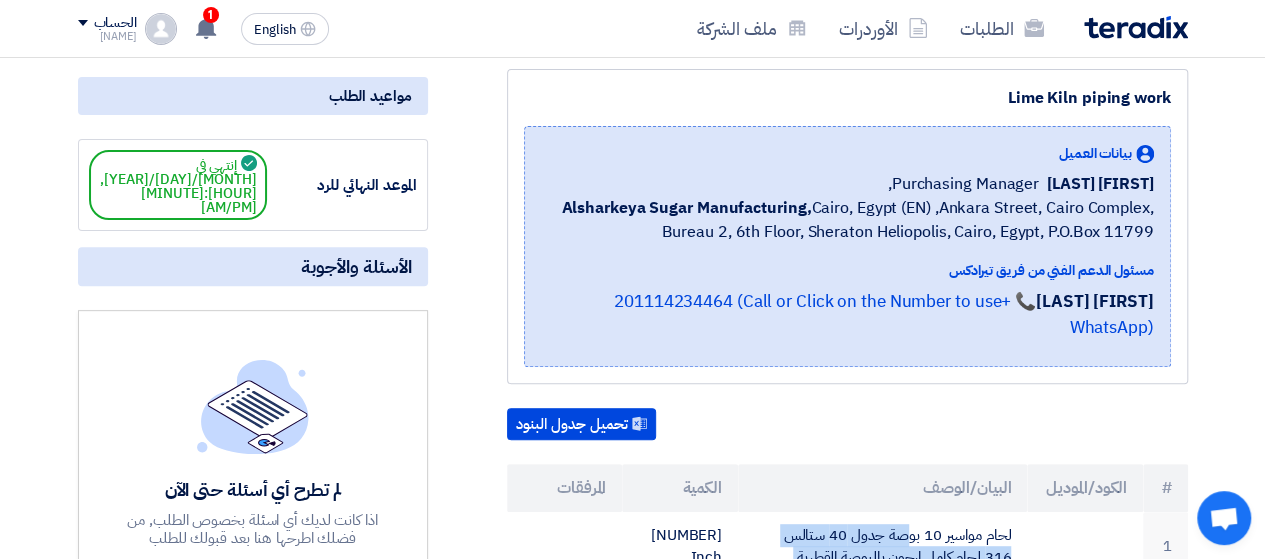 scroll, scrollTop: 400, scrollLeft: 0, axis: vertical 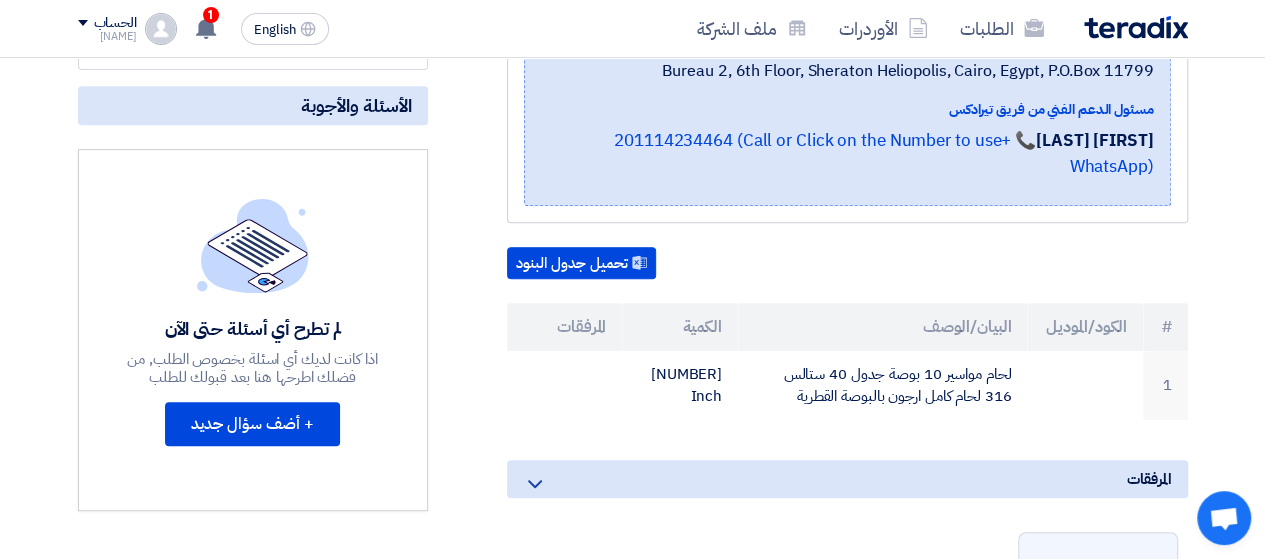 click on "تحميل جدول البنود" 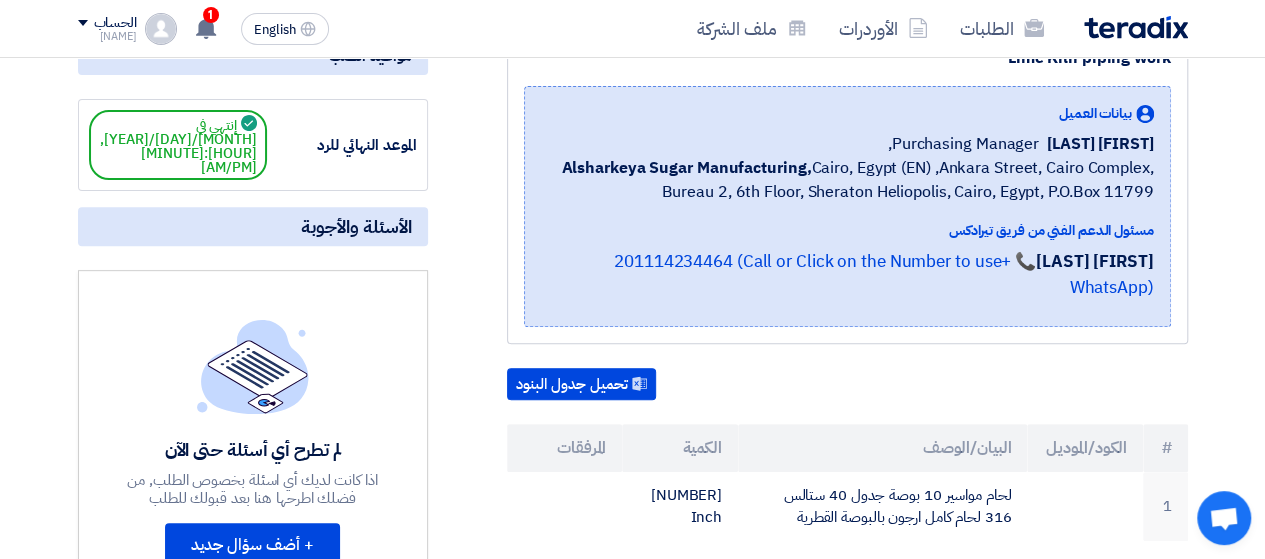 scroll, scrollTop: 200, scrollLeft: 0, axis: vertical 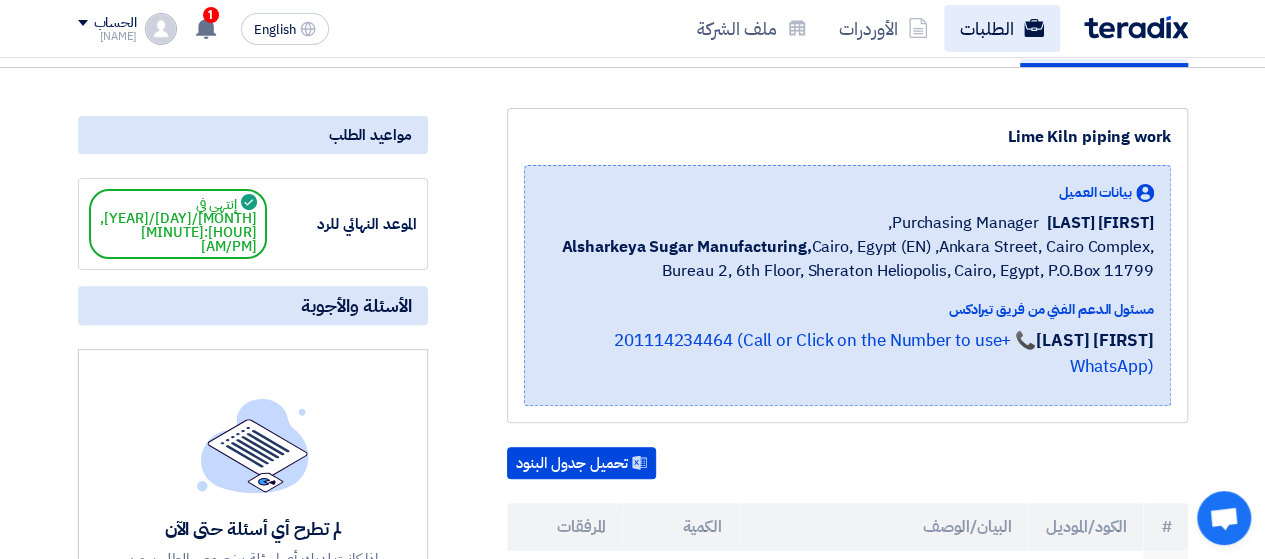click 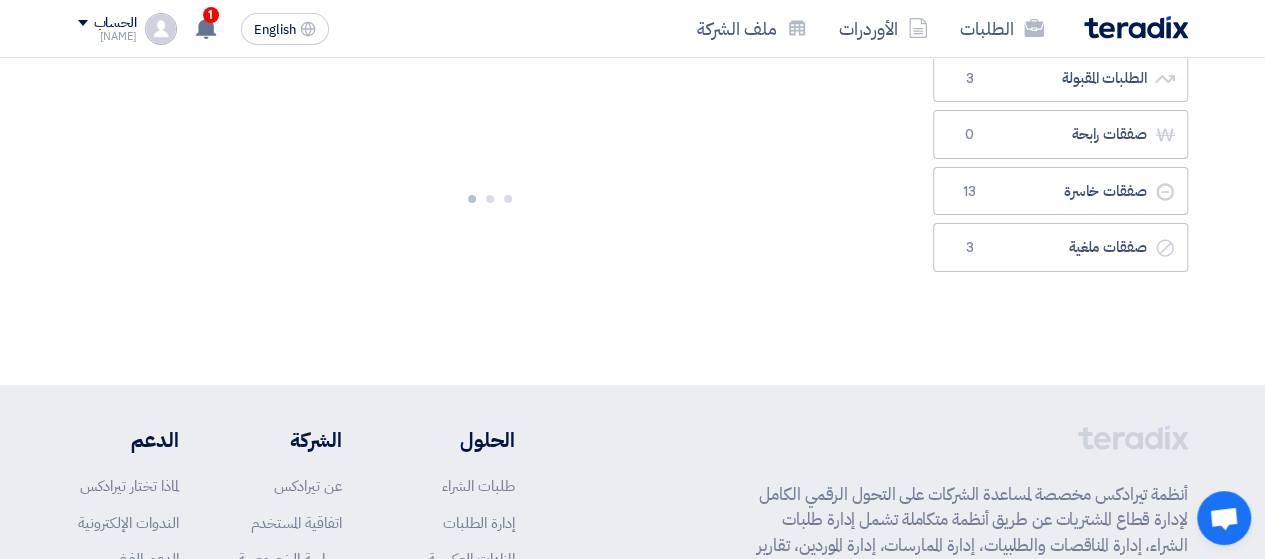 scroll, scrollTop: 0, scrollLeft: 0, axis: both 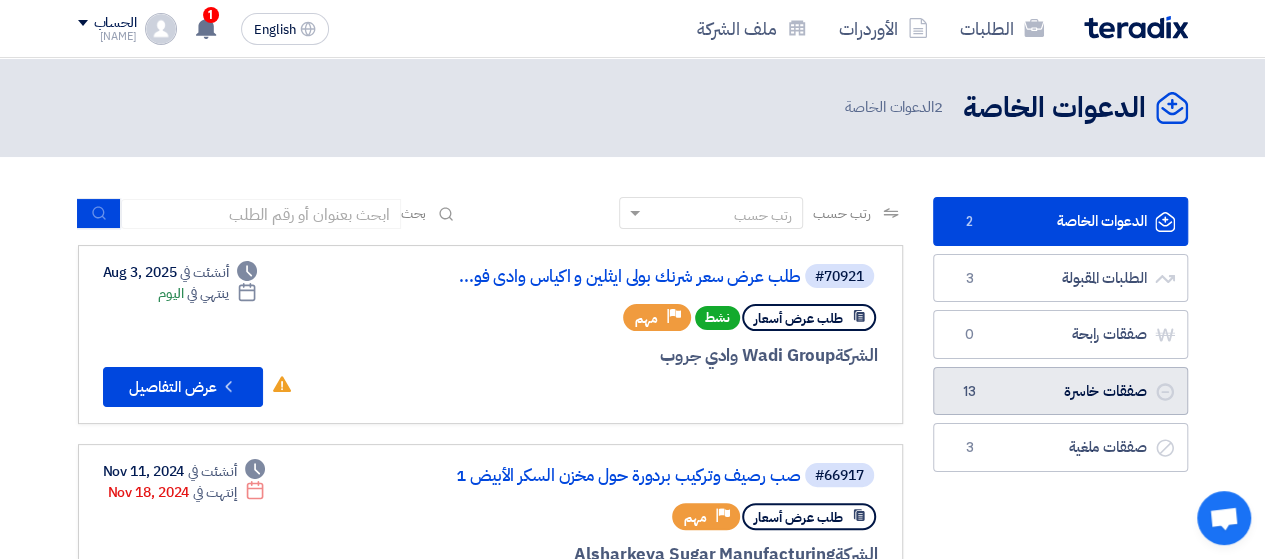 click on "صفقات خاسرة
صفقات خاسرة
13" 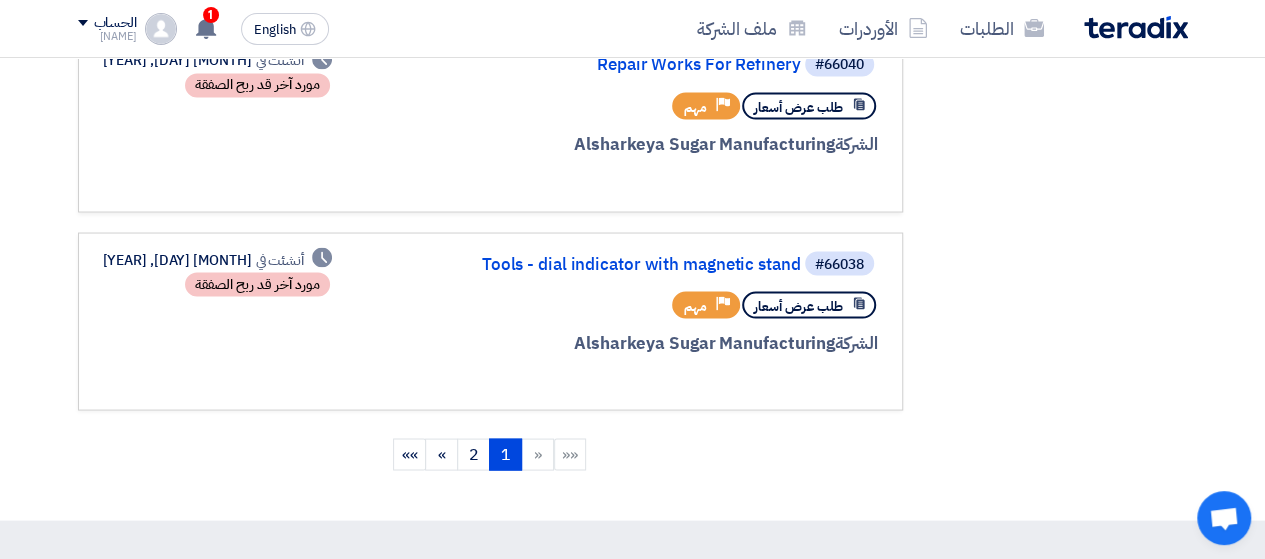 scroll, scrollTop: 1700, scrollLeft: 0, axis: vertical 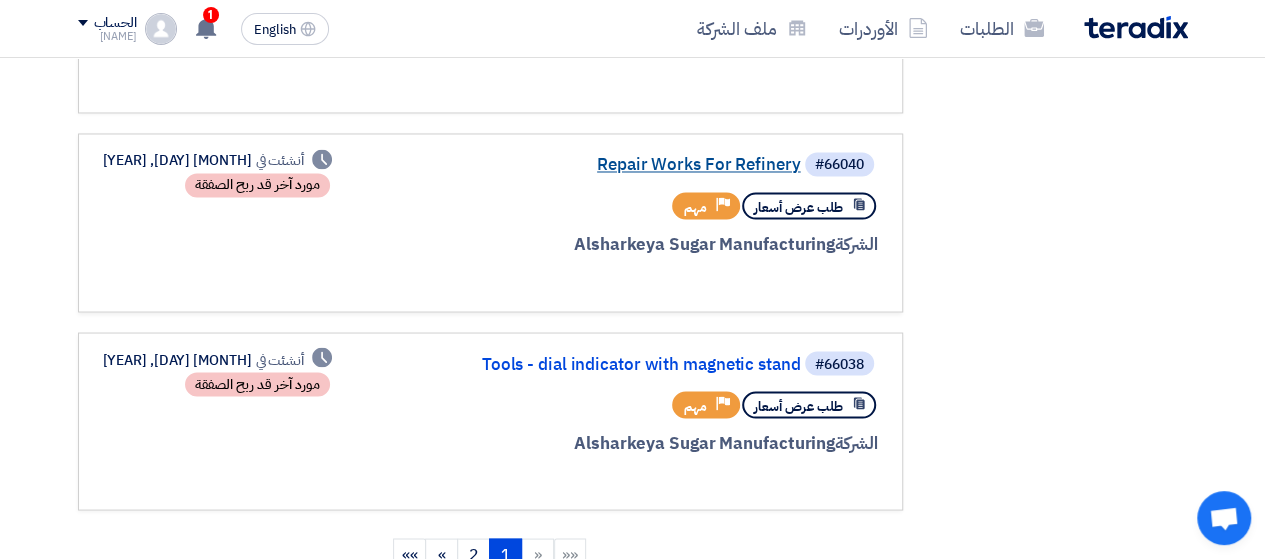 click on "Repair Works For Refinery" 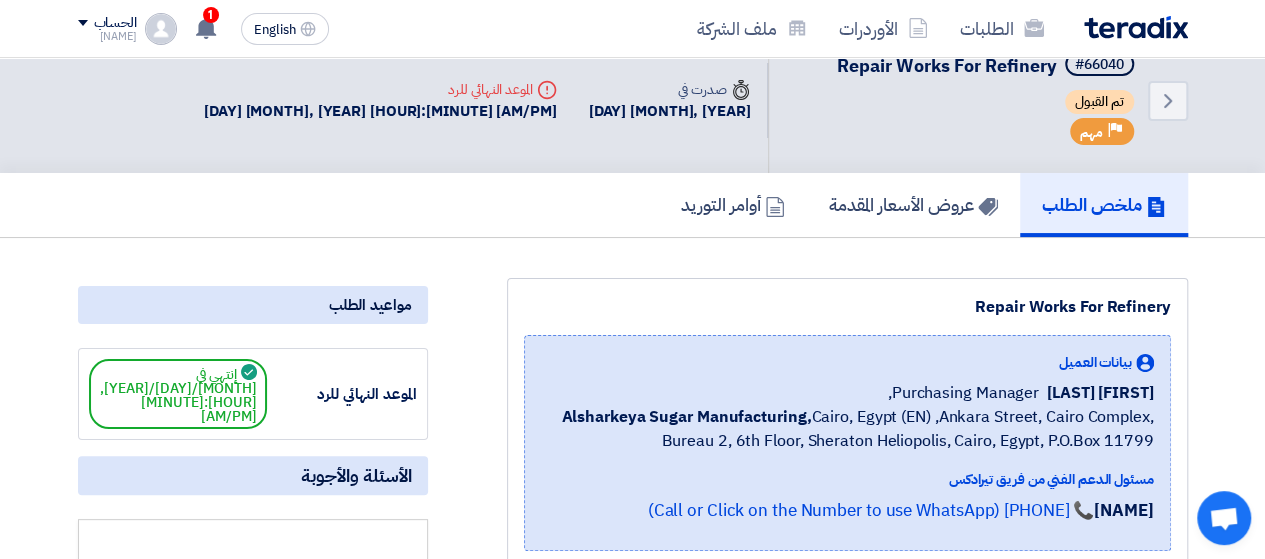 scroll, scrollTop: 0, scrollLeft: 0, axis: both 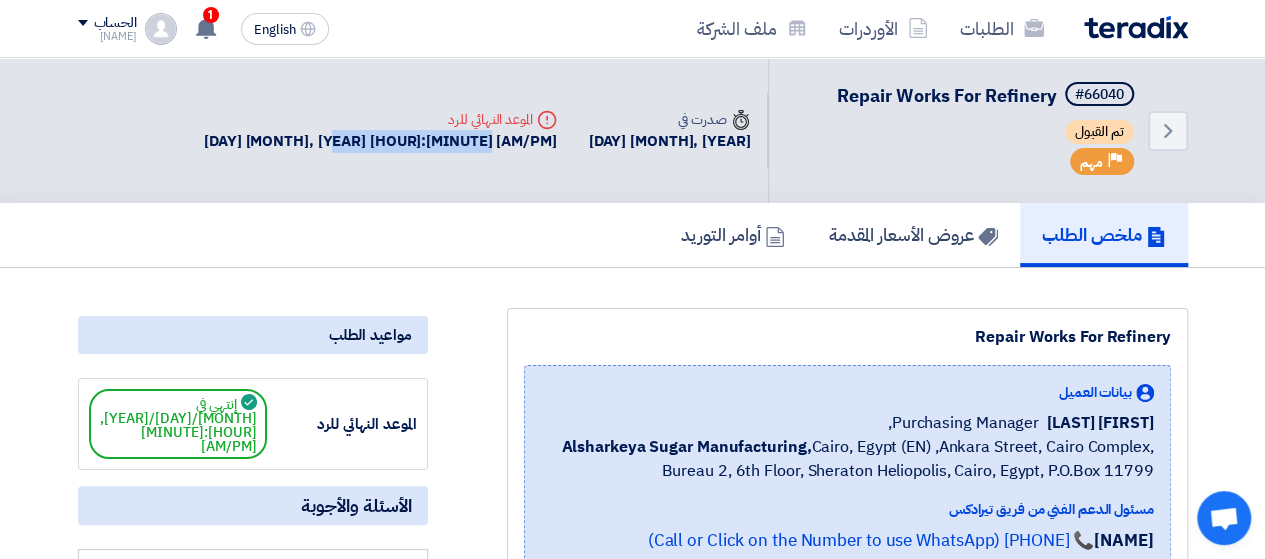 drag, startPoint x: 476, startPoint y: 135, endPoint x: 622, endPoint y: 161, distance: 148.297 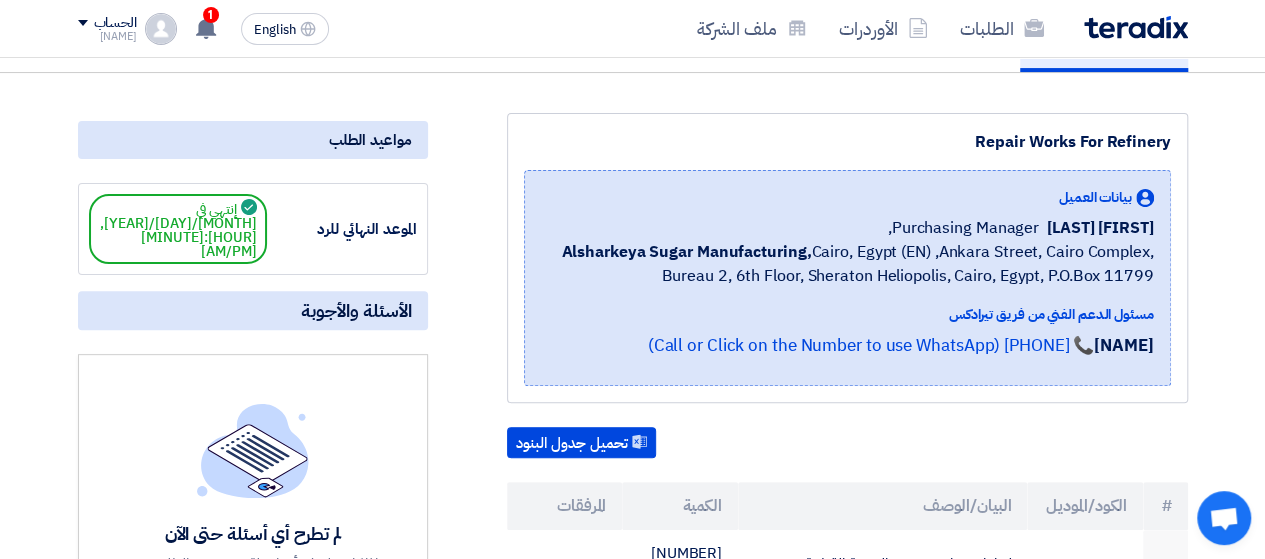 scroll, scrollTop: 0, scrollLeft: 0, axis: both 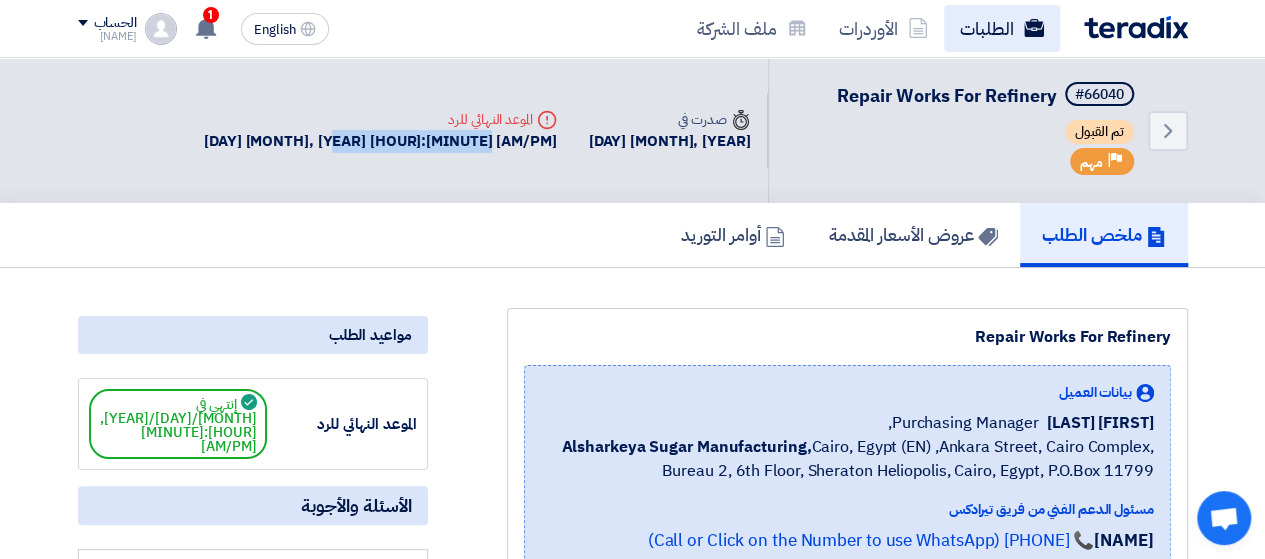 click on "الطلبات" 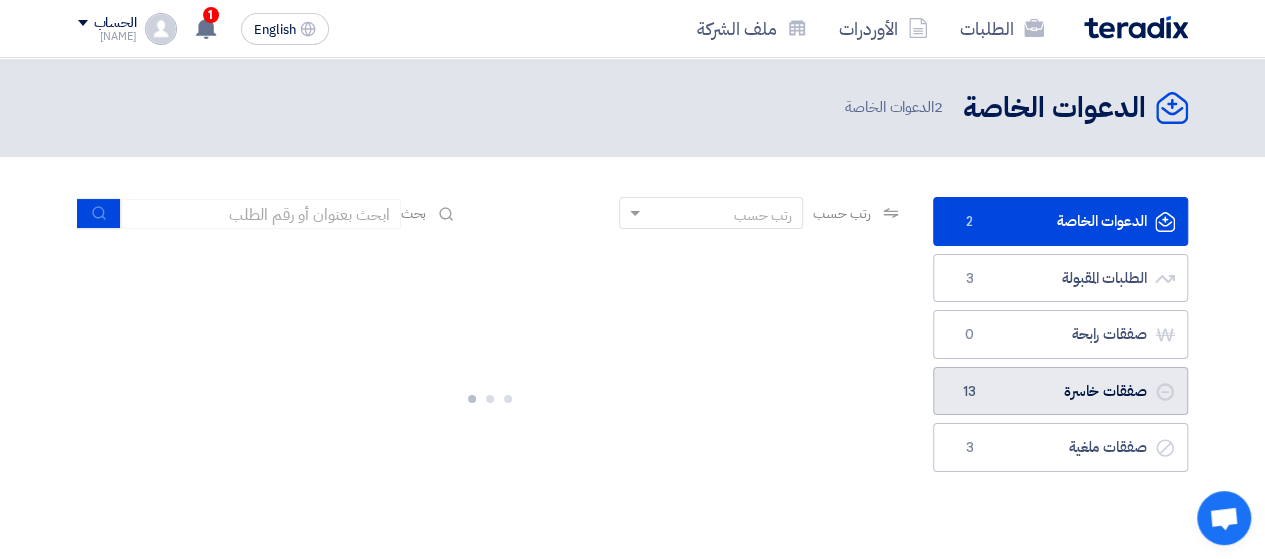 click on "صفقات خاسرة
صفقات خاسرة
13" 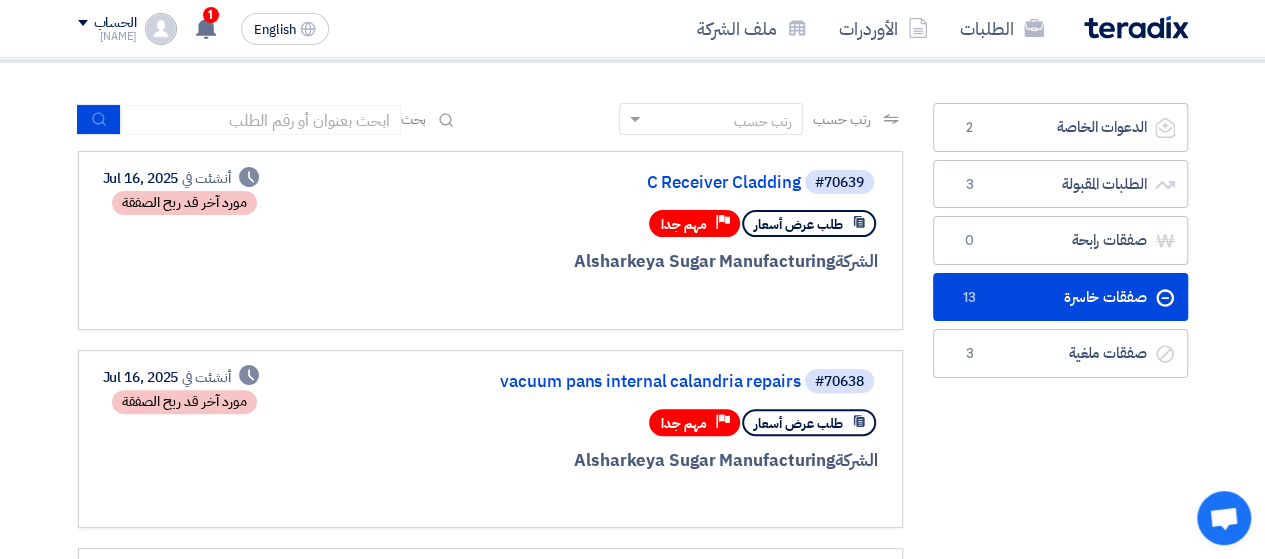 scroll, scrollTop: 200, scrollLeft: 0, axis: vertical 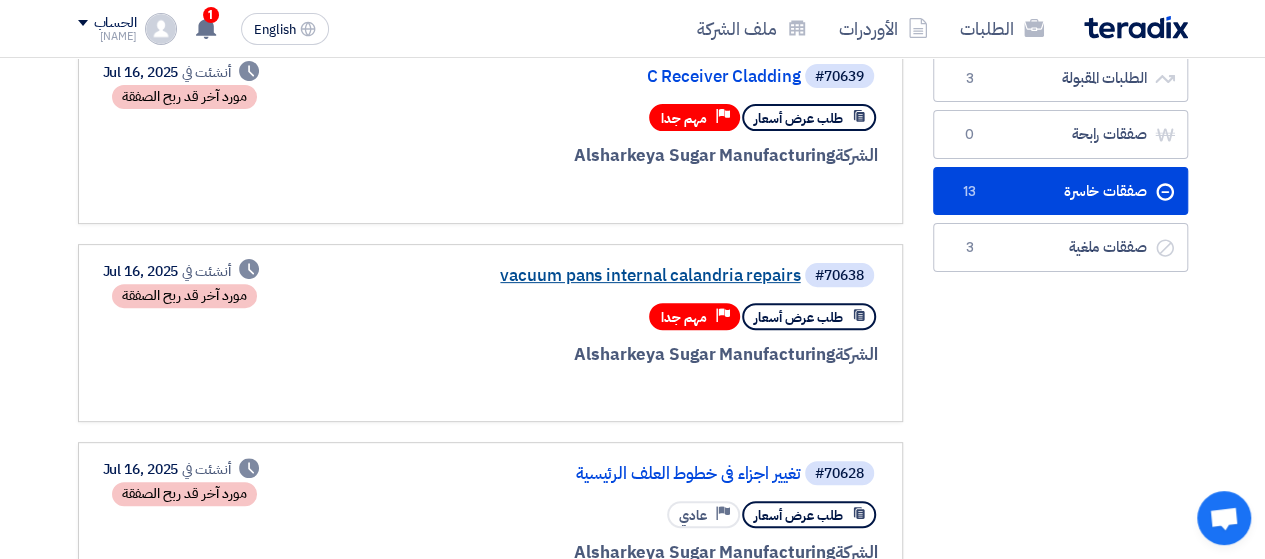 click on "vacuum pans internal calandria repairs" 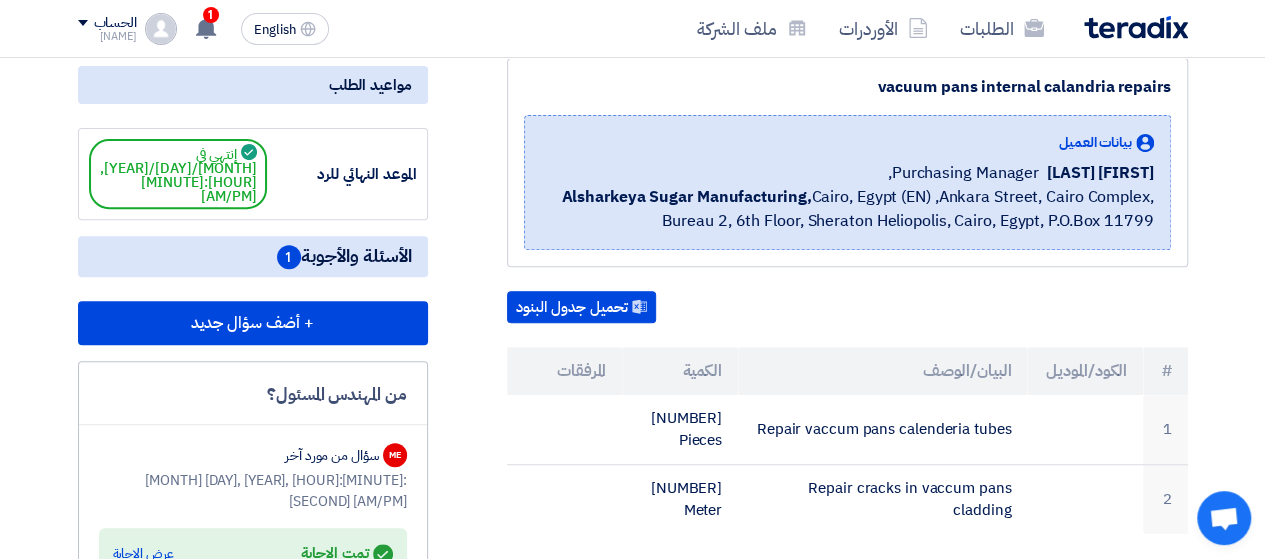 scroll, scrollTop: 100, scrollLeft: 0, axis: vertical 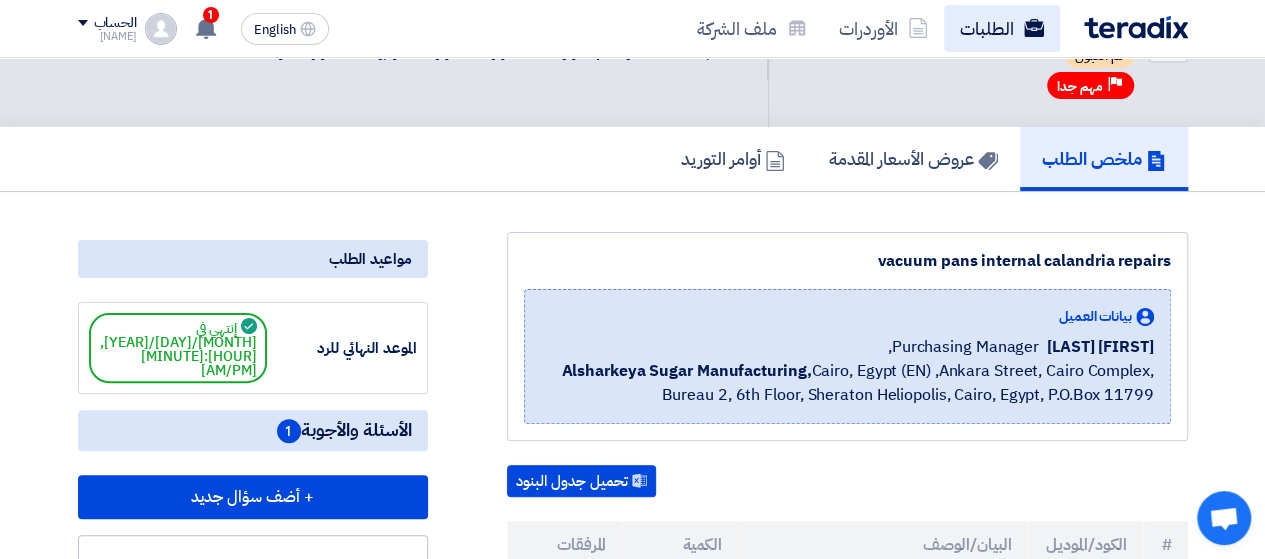 click on "الطلبات" 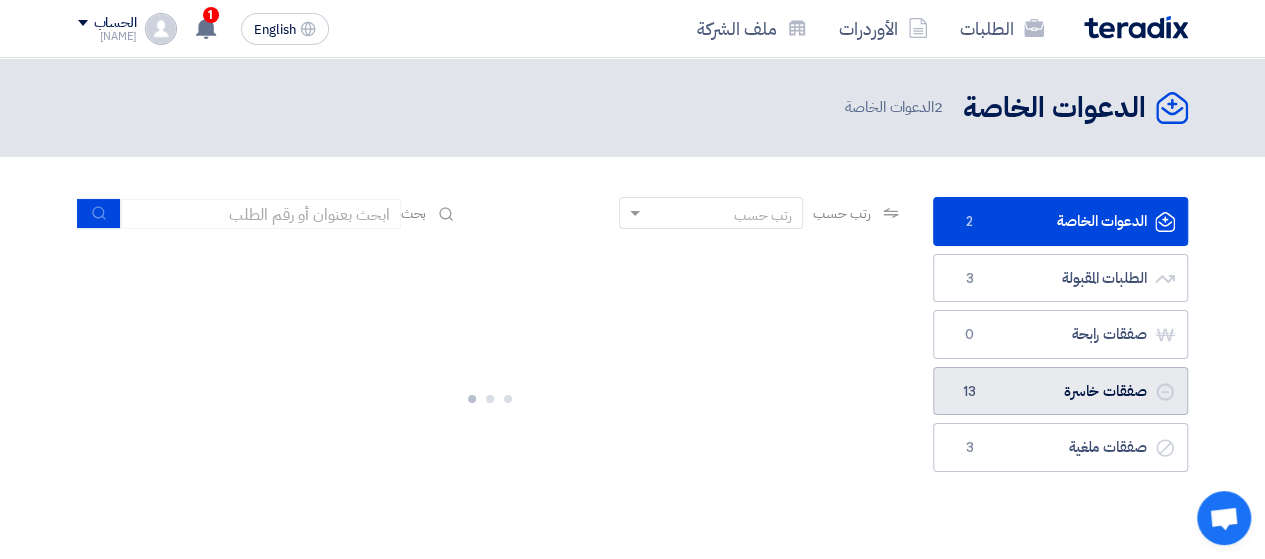 click on "صفقات خاسرة
صفقات خاسرة
13" 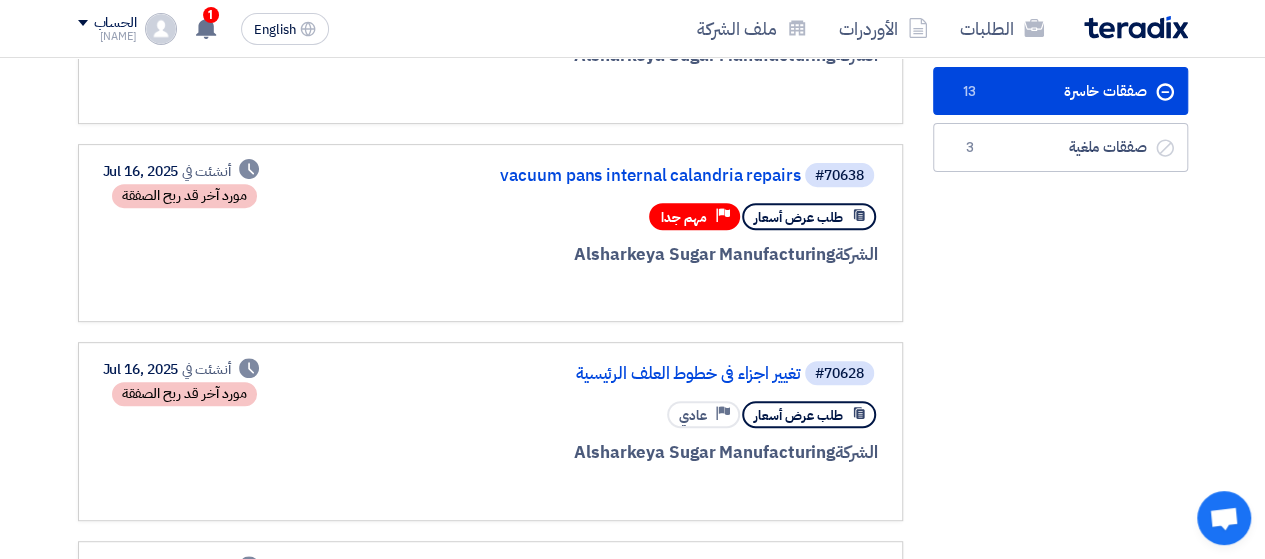 scroll, scrollTop: 100, scrollLeft: 0, axis: vertical 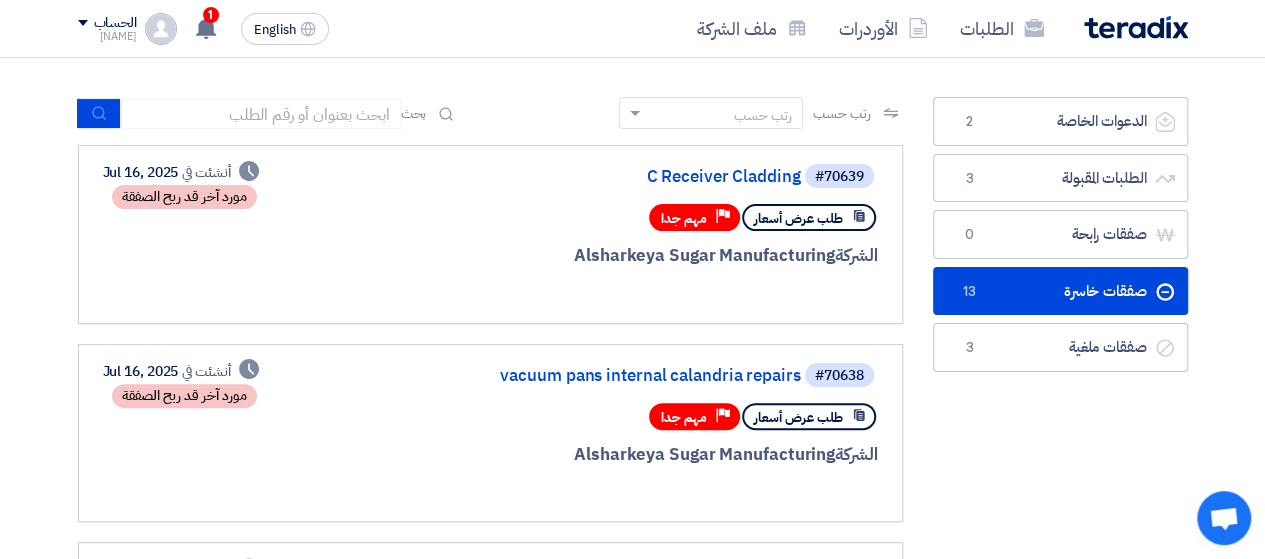 click on "صفقات خاسرة
صفقات خاسرة
13" 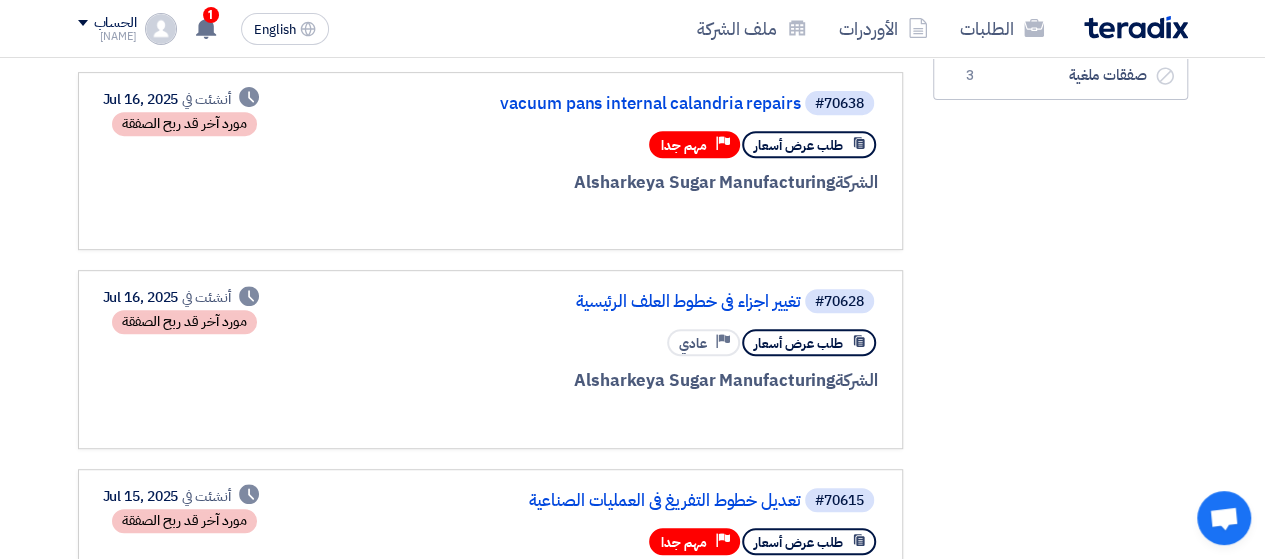 scroll, scrollTop: 400, scrollLeft: 0, axis: vertical 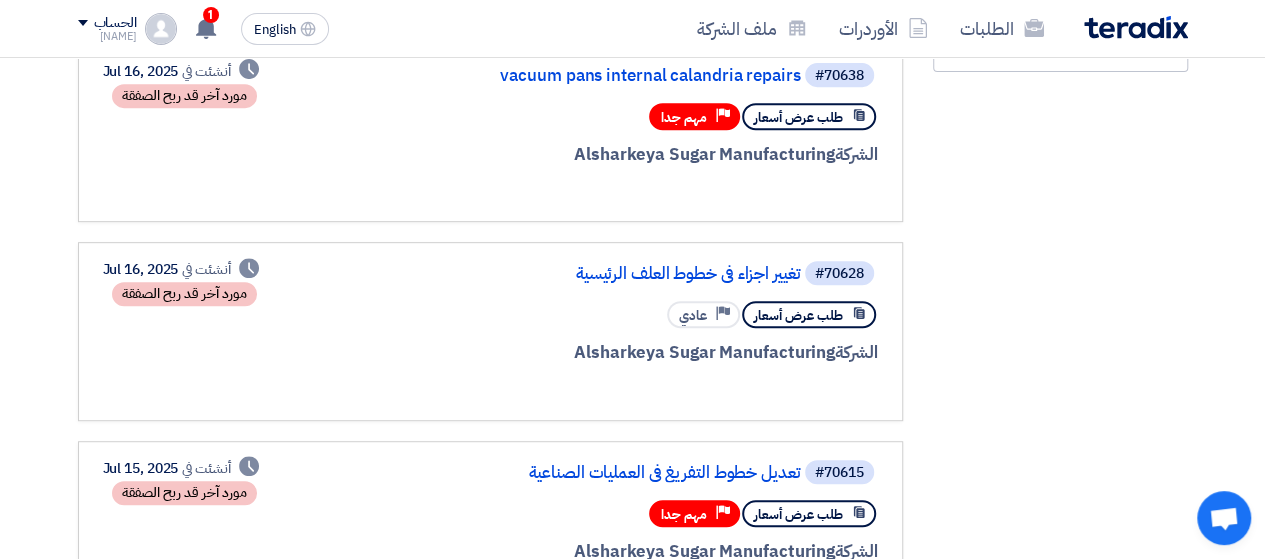 drag, startPoint x: 672, startPoint y: 273, endPoint x: 505, endPoint y: 305, distance: 170.03824 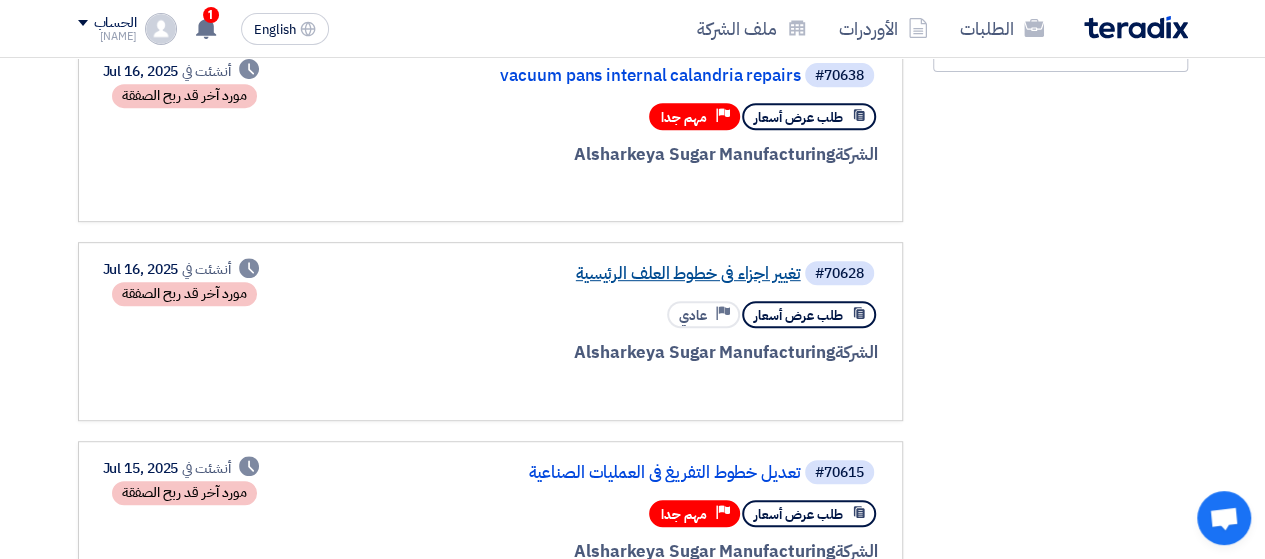 click on "تغيير اجزاء فى خطوط العلف الرئيسية" 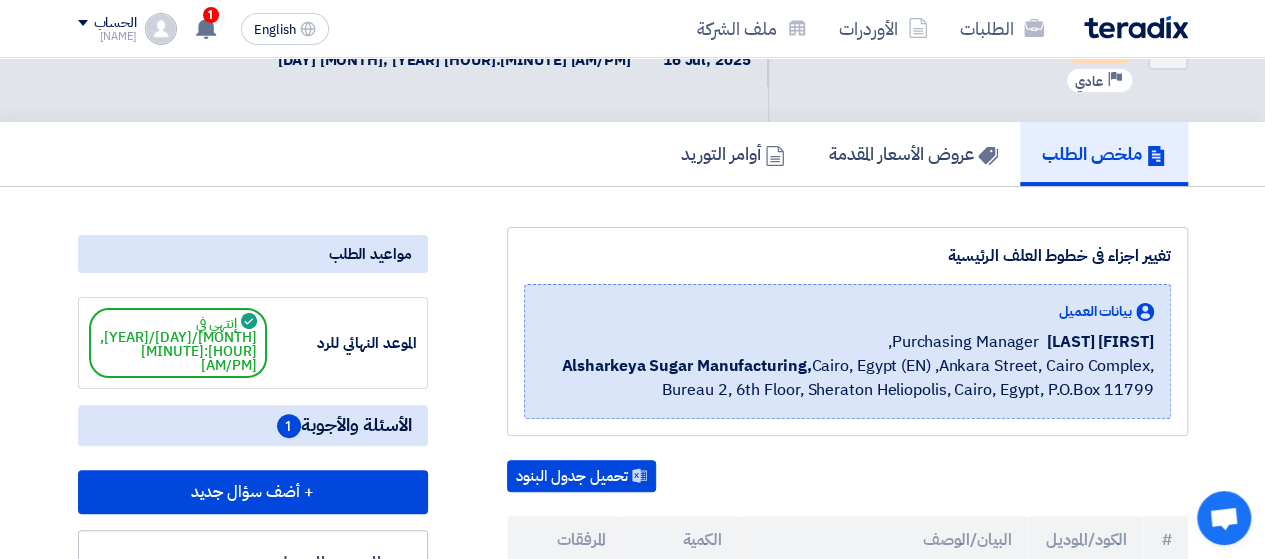 scroll, scrollTop: 0, scrollLeft: 0, axis: both 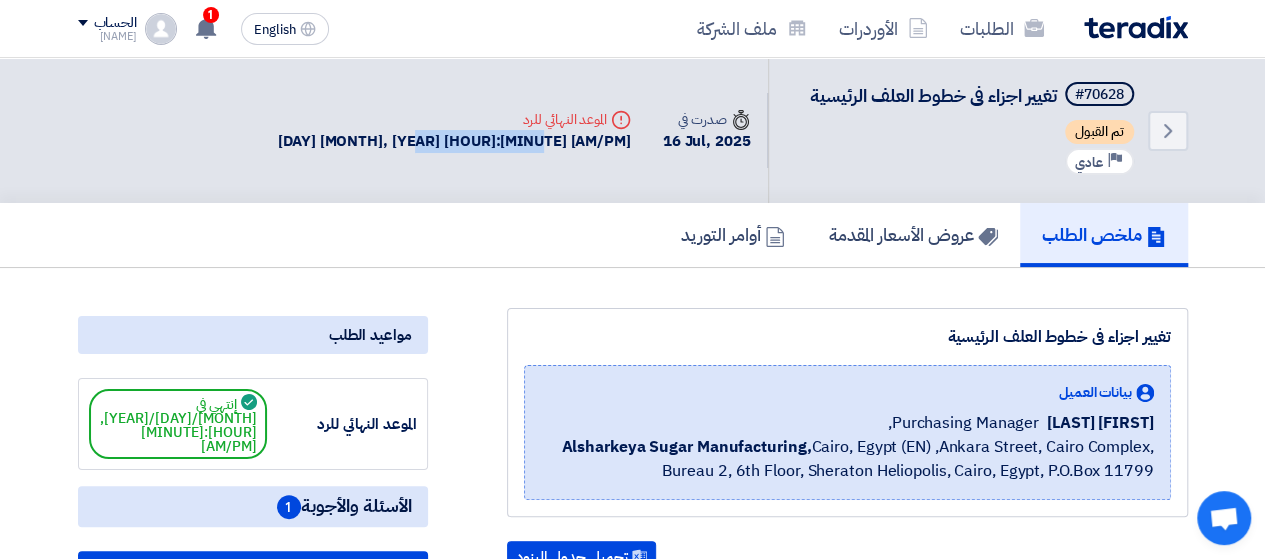 drag, startPoint x: 482, startPoint y: 141, endPoint x: 598, endPoint y: 151, distance: 116.43024 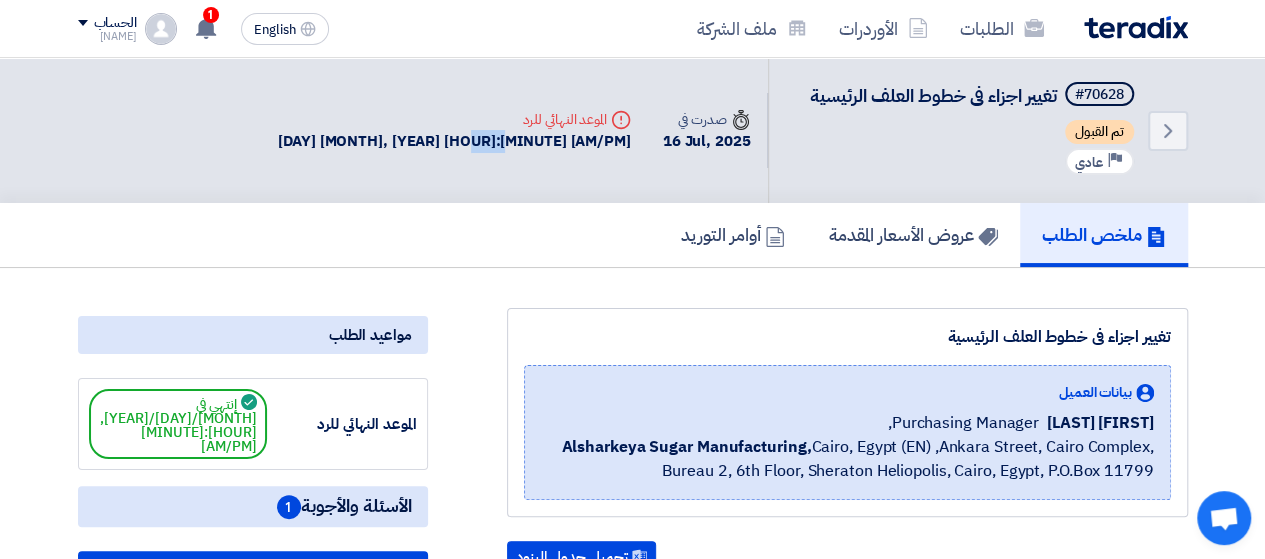click on "Deadline
الموعد النهائي للرد
[DAY] [MONTH], [YEAR] [HOUR]:[MINUTE] [AM/PM]" 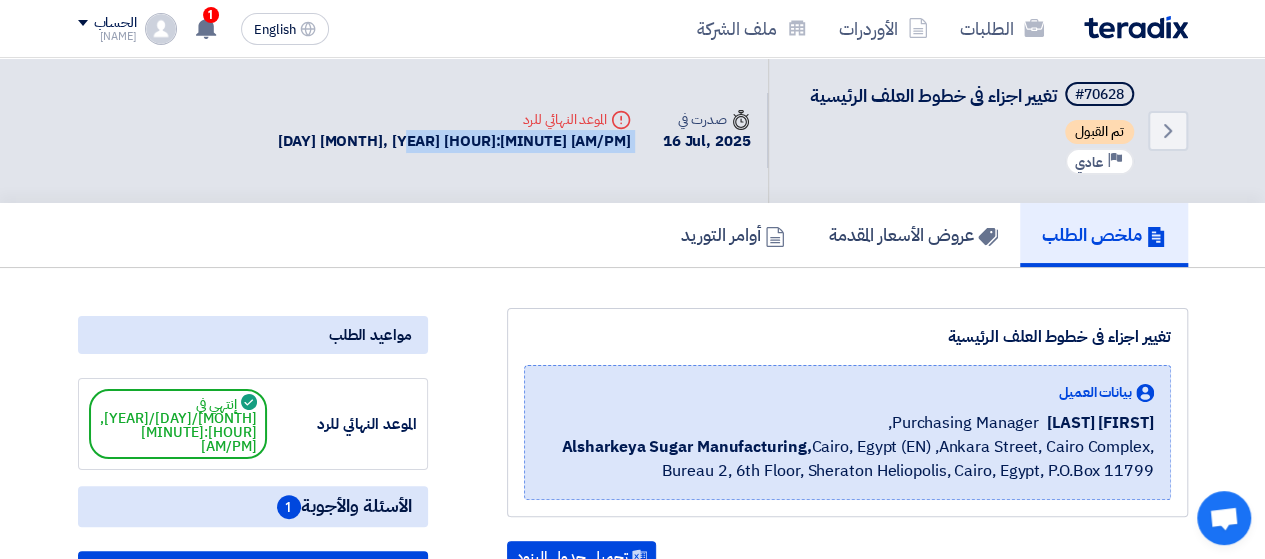 click on "Deadline
الموعد النهائي للرد
[DAY] [MONTH], [YEAR] [HOUR]:[MINUTE] [AM/PM]" 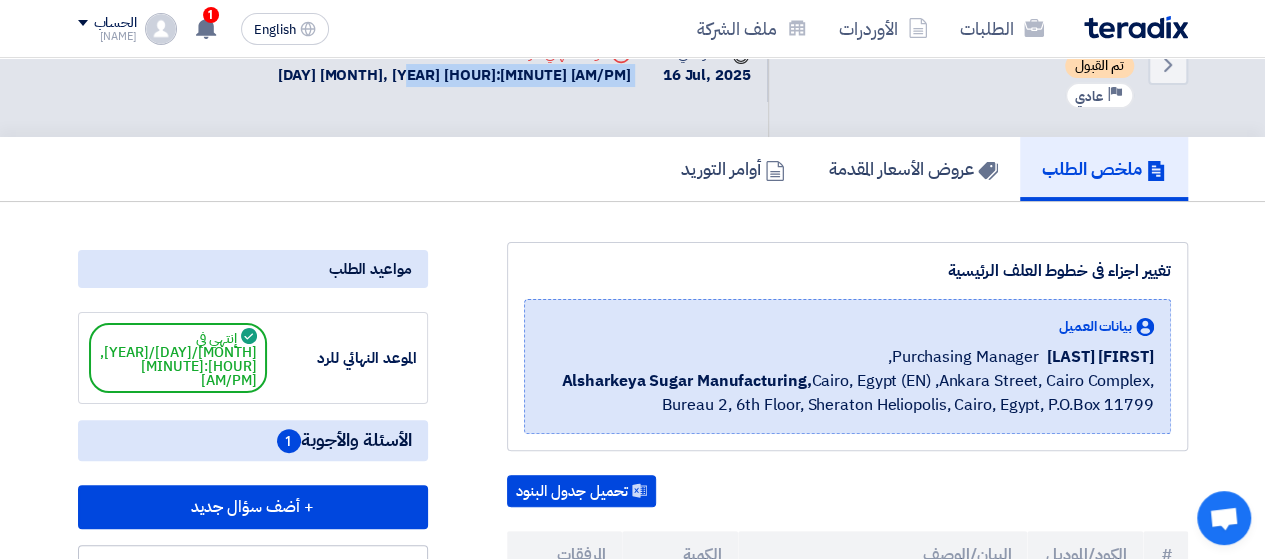 scroll, scrollTop: 0, scrollLeft: 0, axis: both 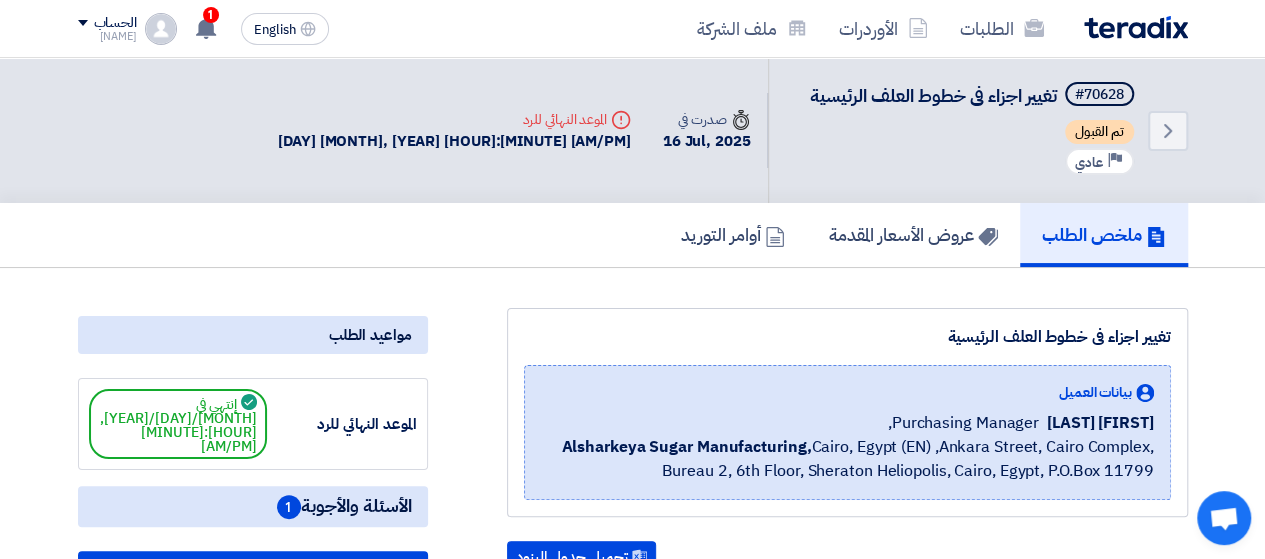 click on "Deadline
الموعد النهائي للرد" 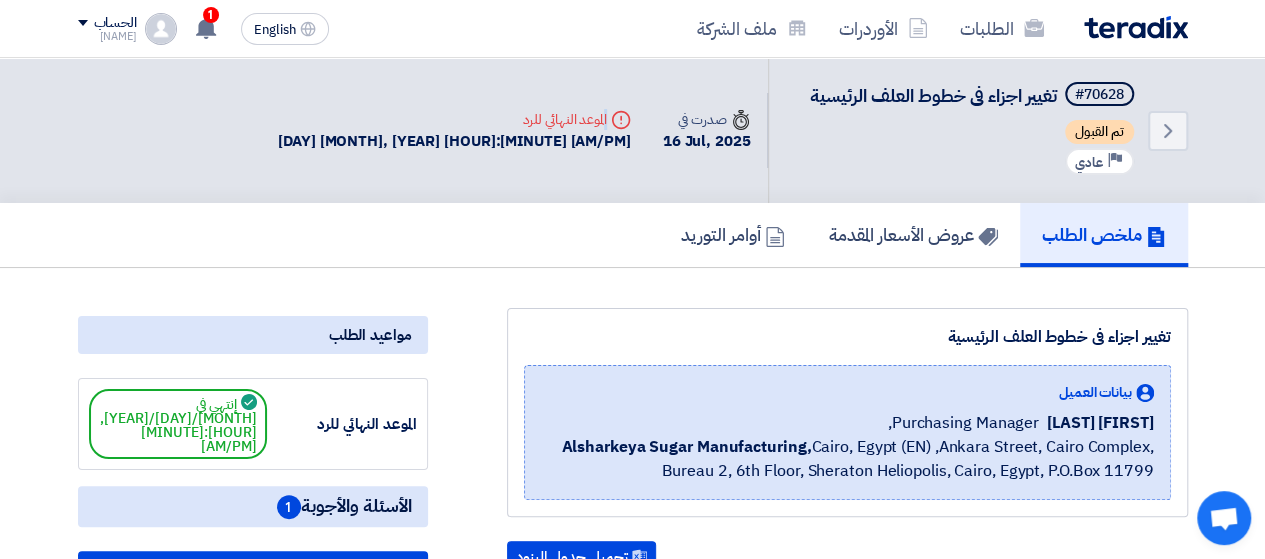 click on "Deadline
الموعد النهائي للرد" 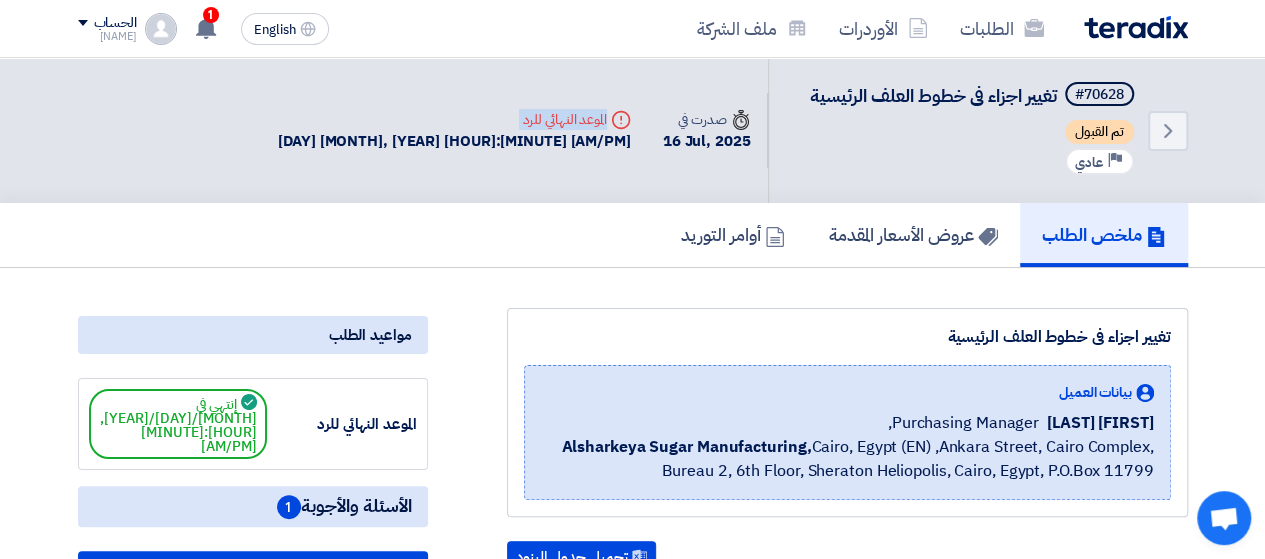 click on "Deadline
الموعد النهائي للرد" 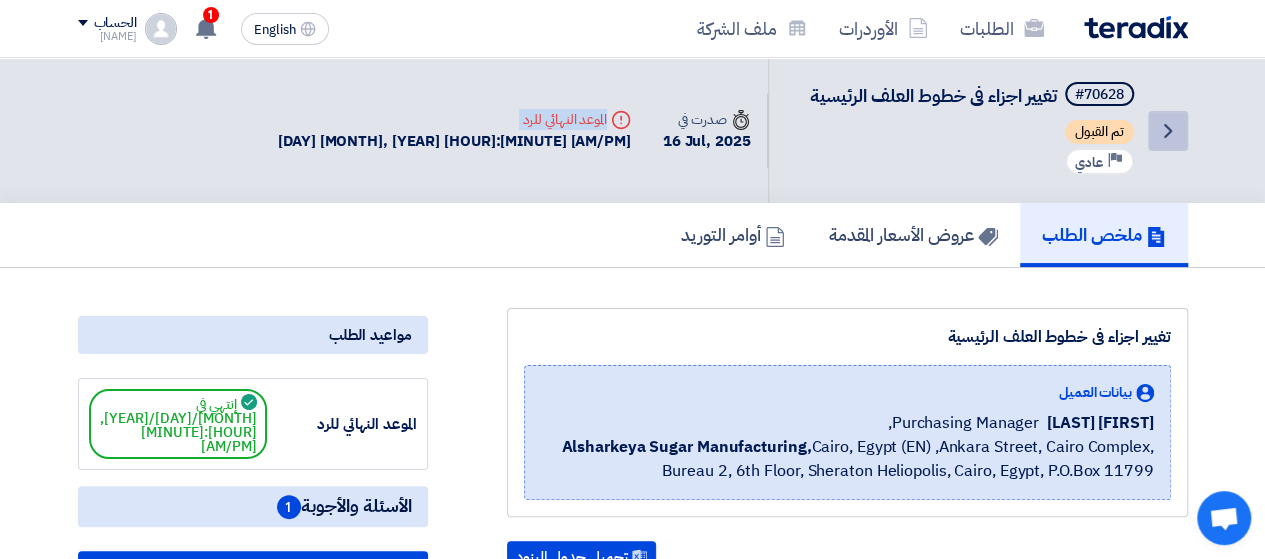 click on "Back" 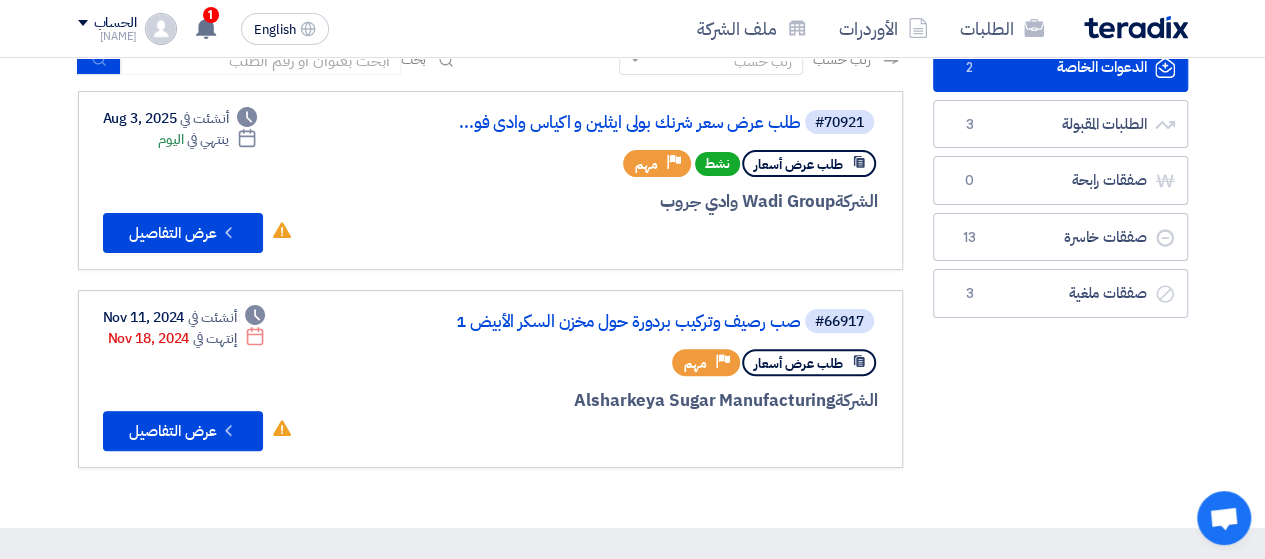 scroll, scrollTop: 0, scrollLeft: 0, axis: both 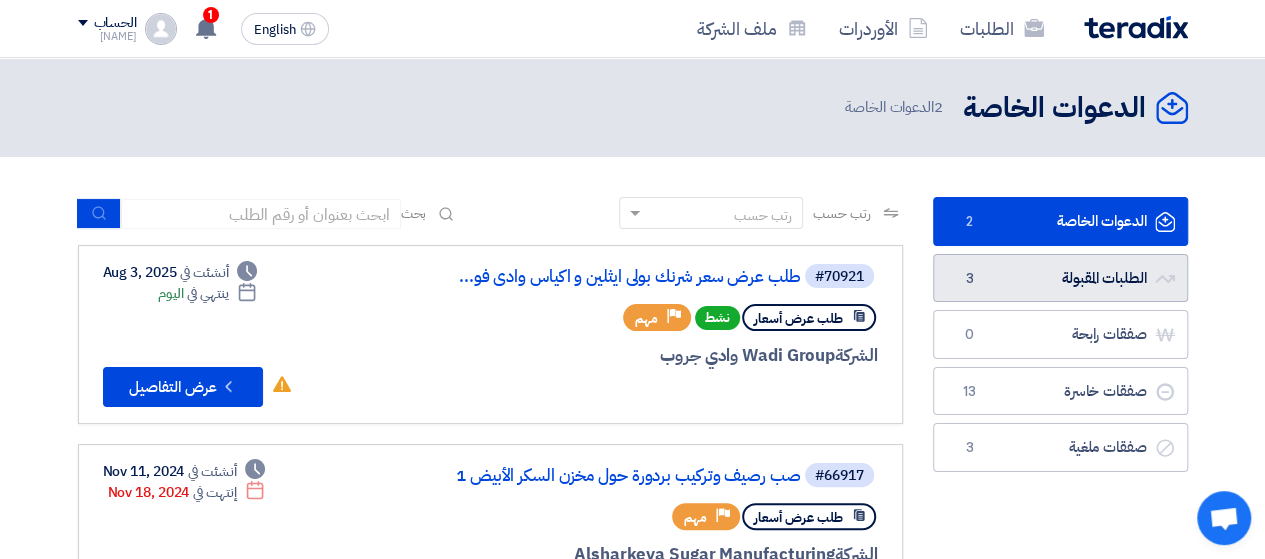 click on "الطلبات المقبولة
الطلبات المقبولة
3" 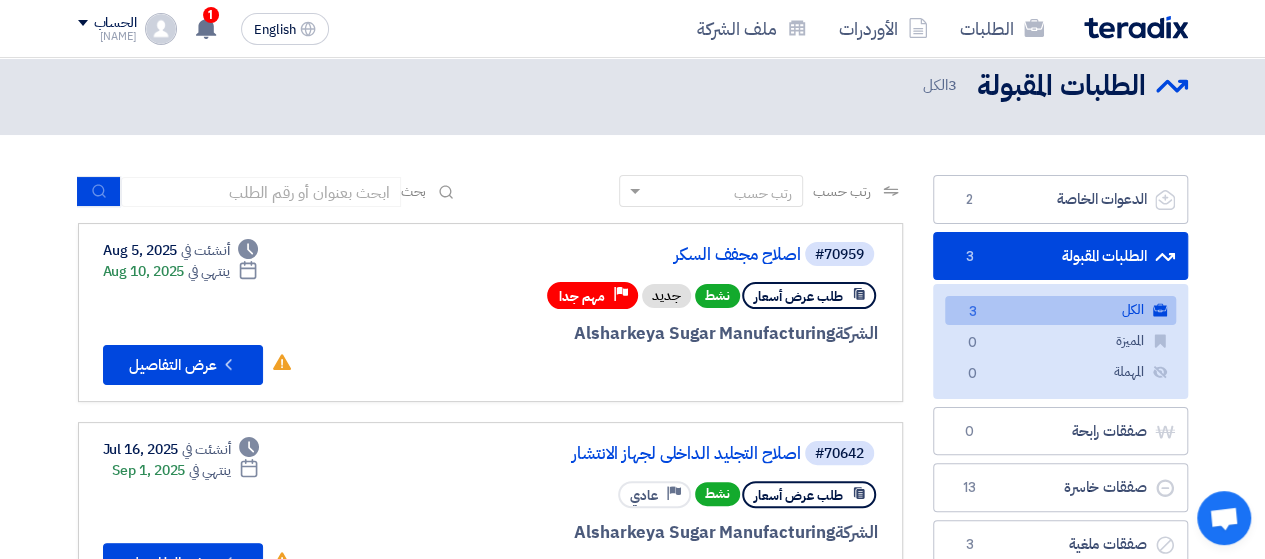 scroll, scrollTop: 0, scrollLeft: 0, axis: both 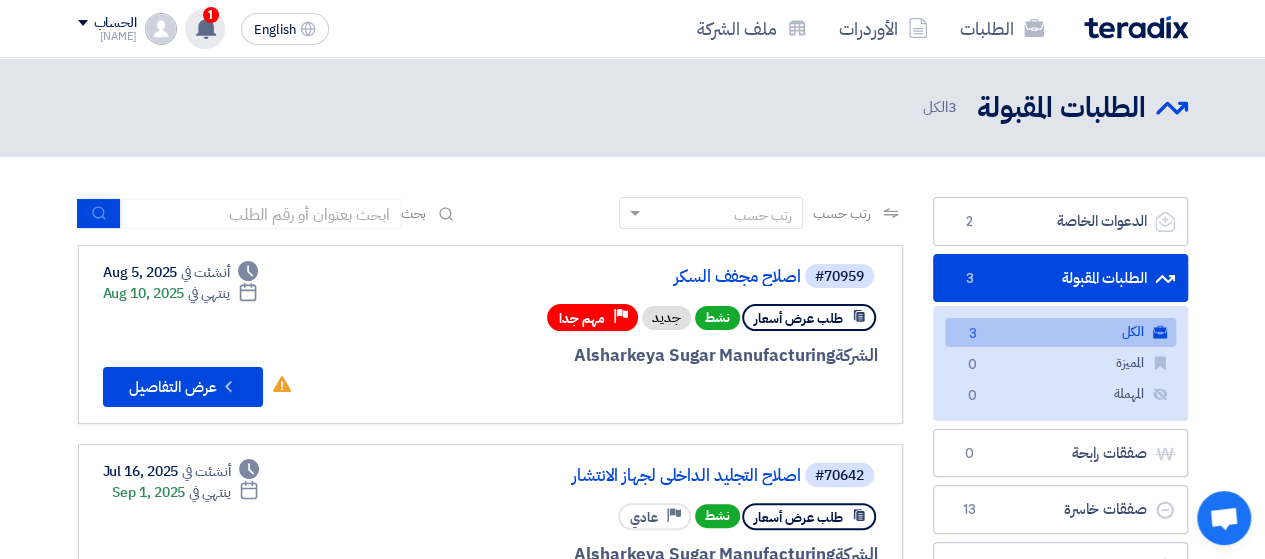 click 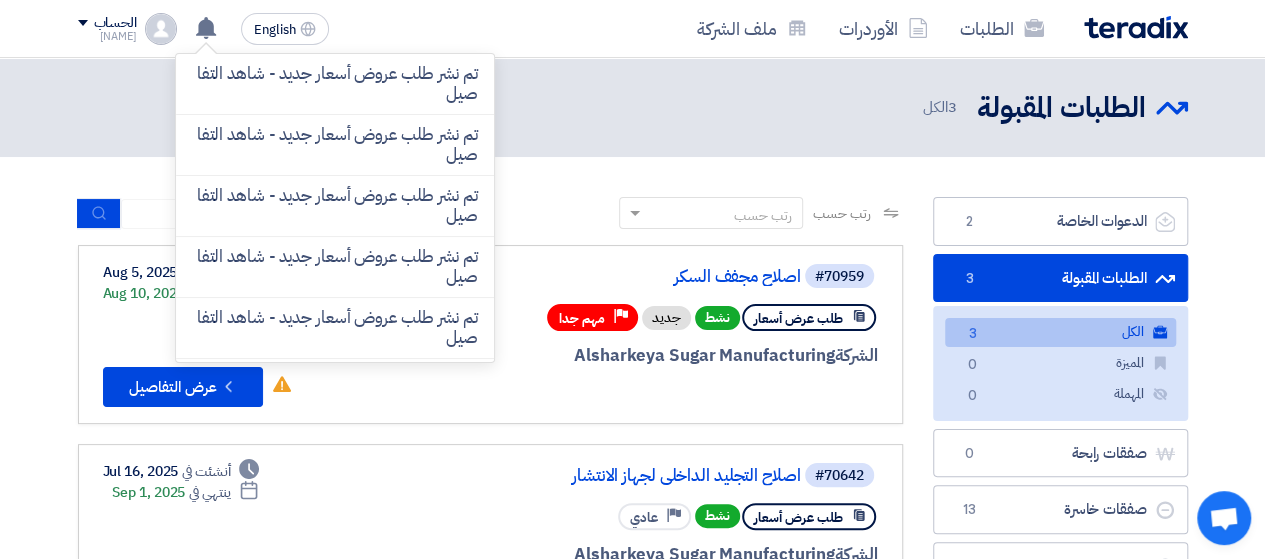 click on "الطلبات المقبولة
الطلبات المقبولة
3
الكل" 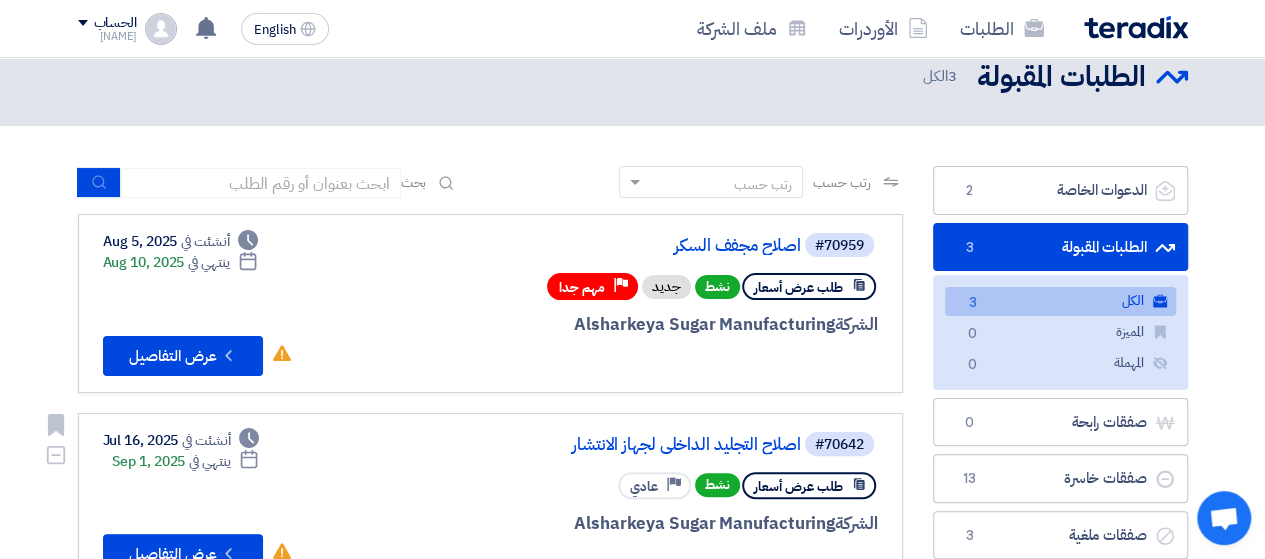 scroll, scrollTop: 0, scrollLeft: 0, axis: both 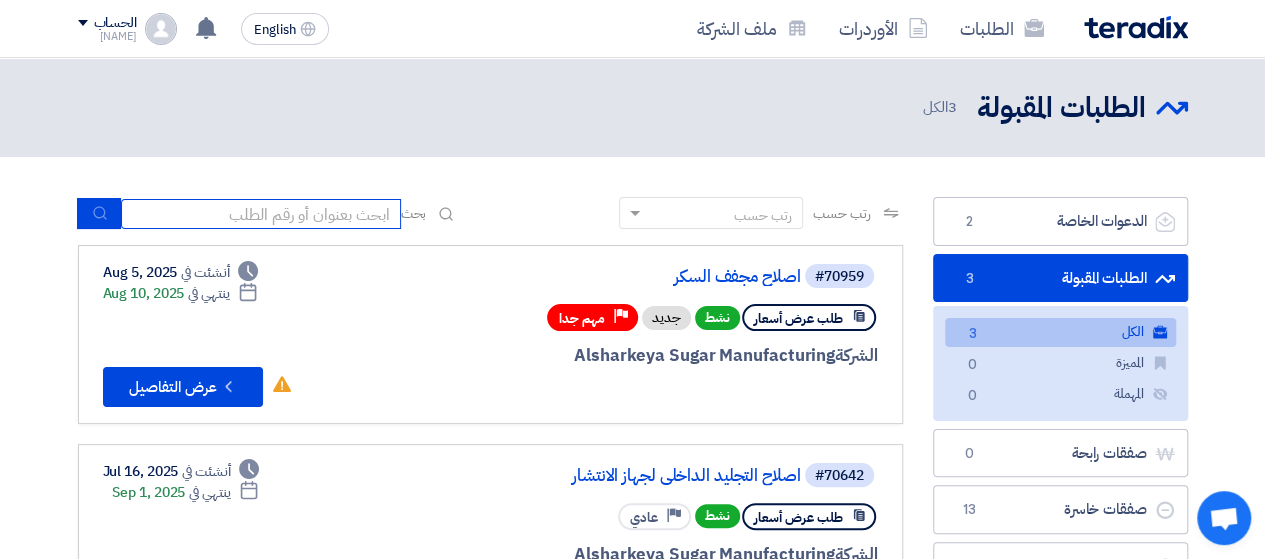 click 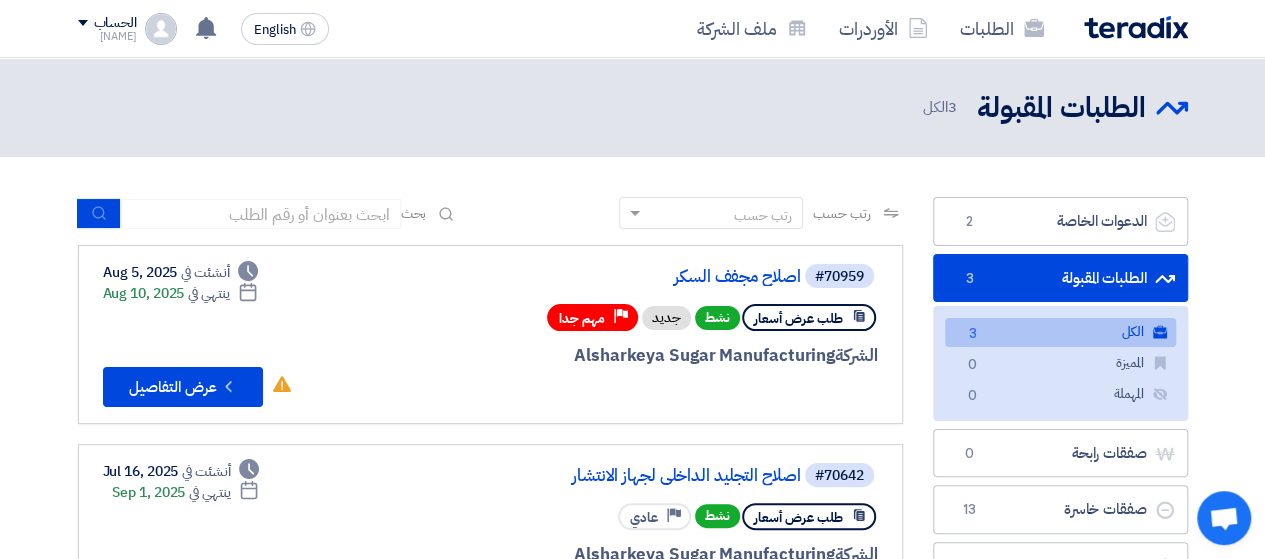 click on "الطلبات المقبولة
الطلبات المقبولة
3
الكل" 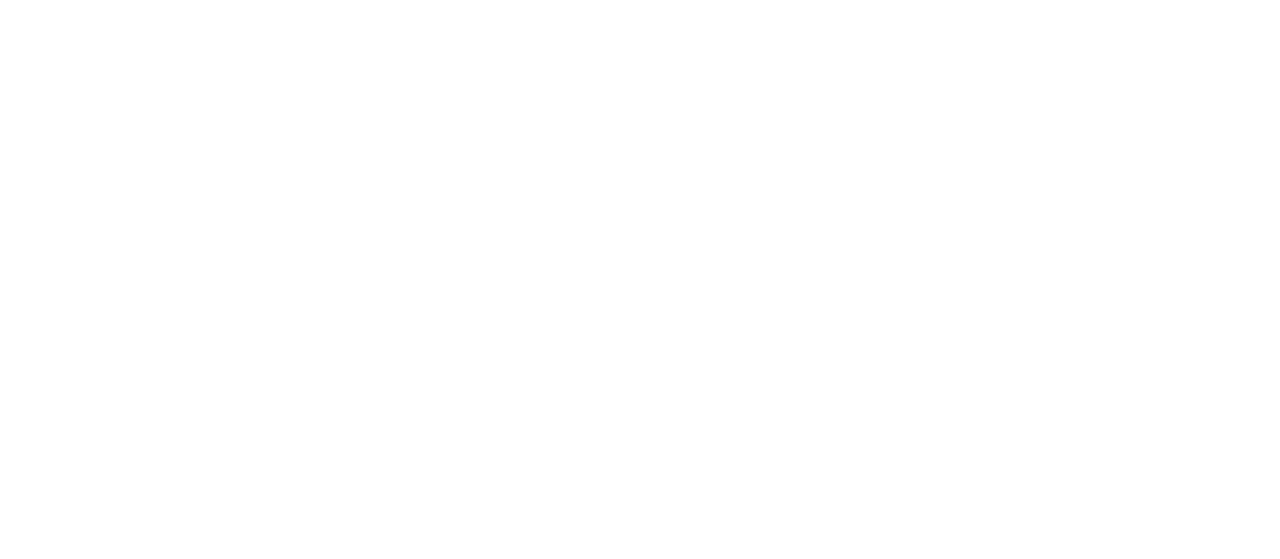 scroll, scrollTop: 0, scrollLeft: 0, axis: both 